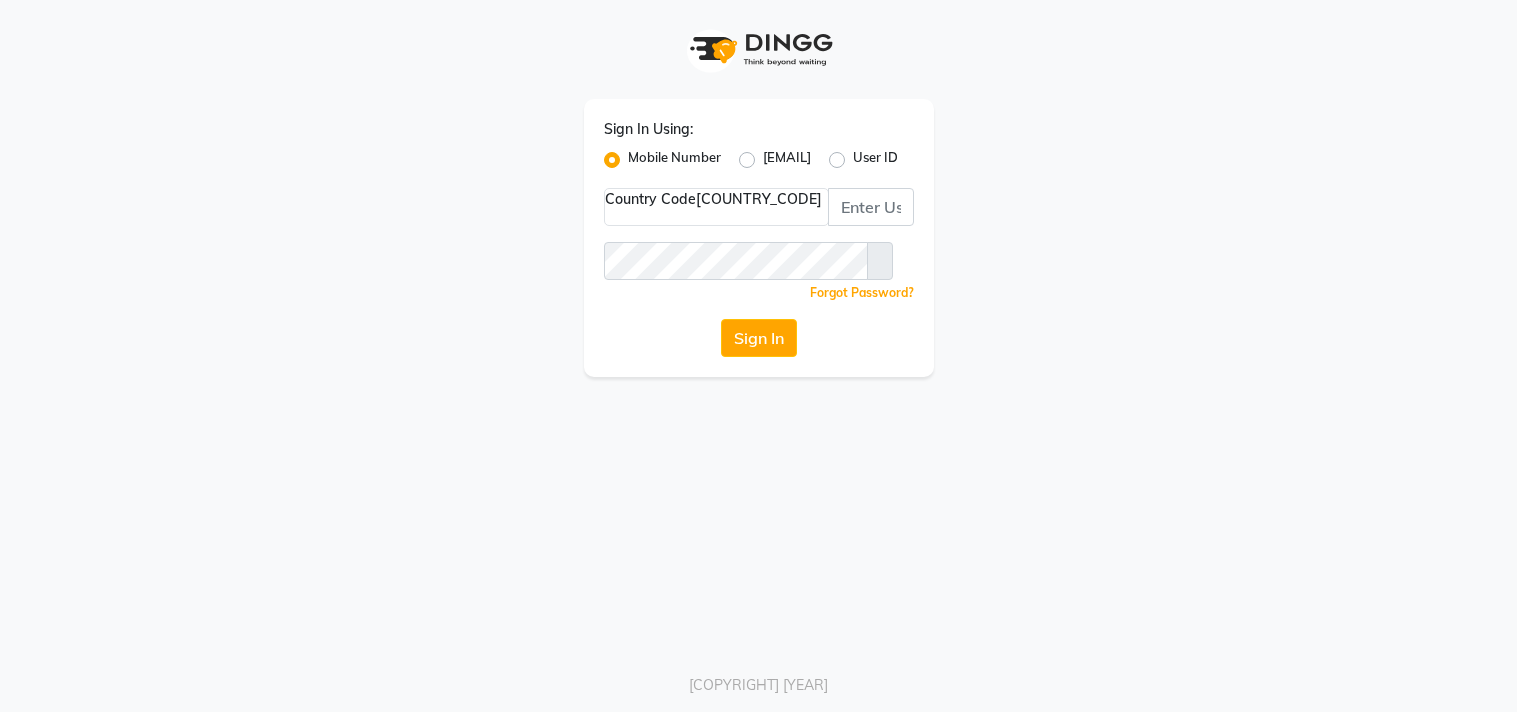 scroll, scrollTop: 0, scrollLeft: 0, axis: both 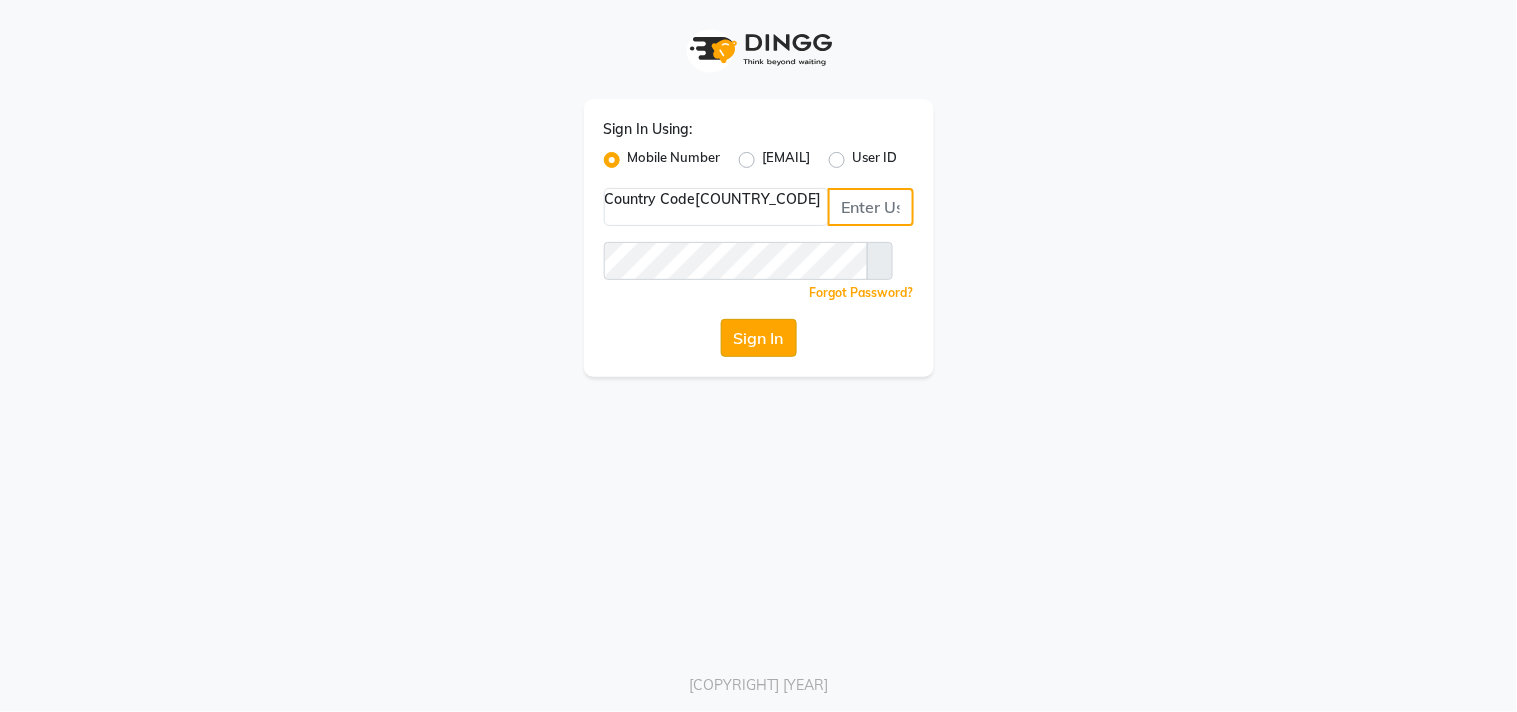 type on "[PHONE]" 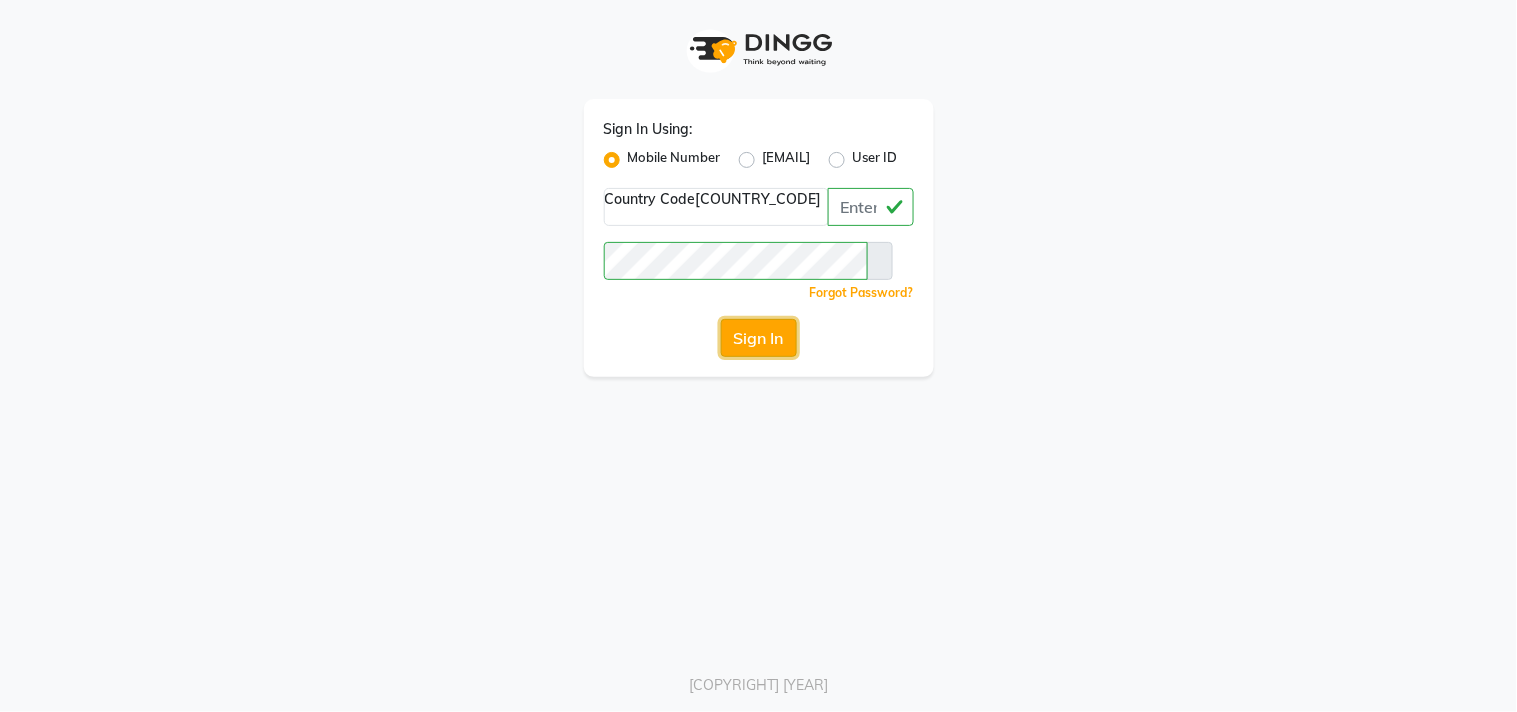 click on "Sign In" at bounding box center [759, 338] 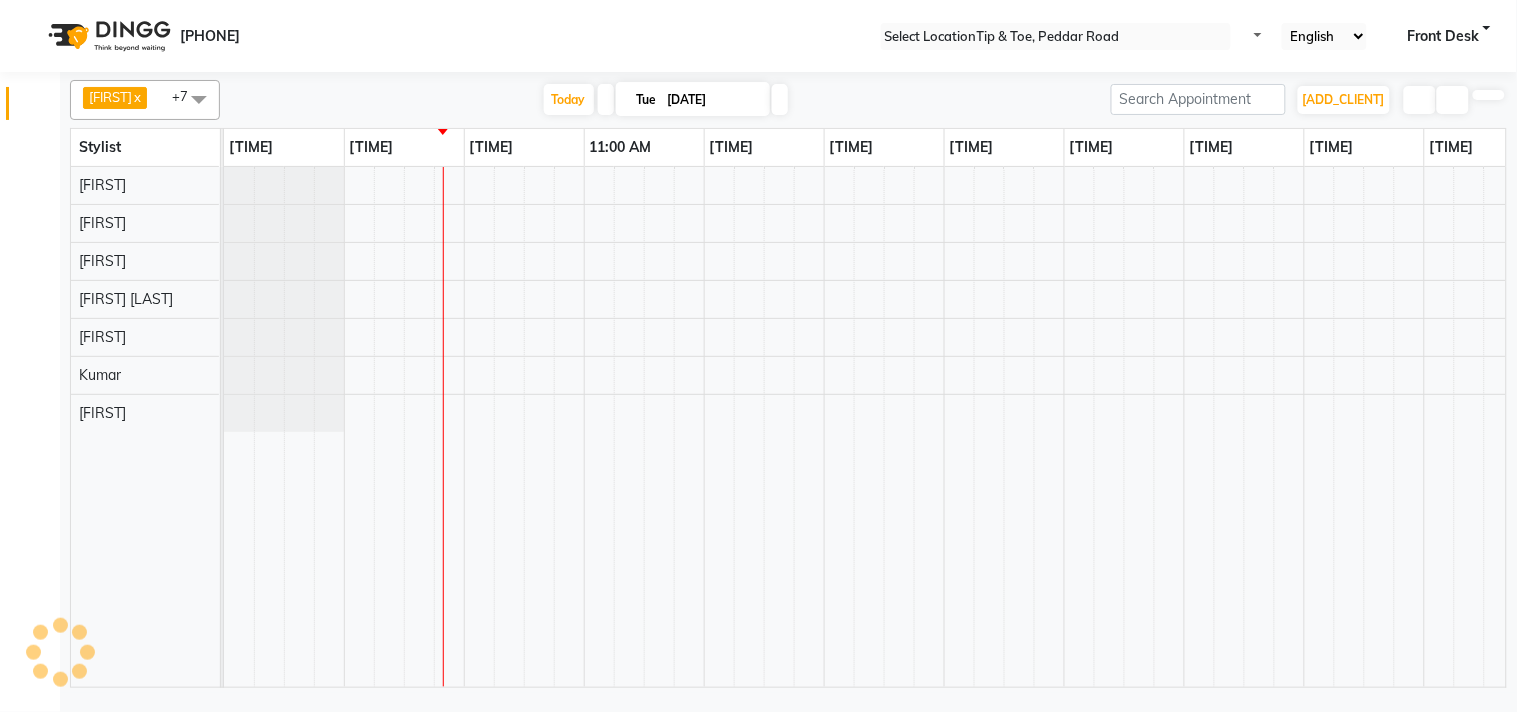 scroll, scrollTop: 0, scrollLeft: 0, axis: both 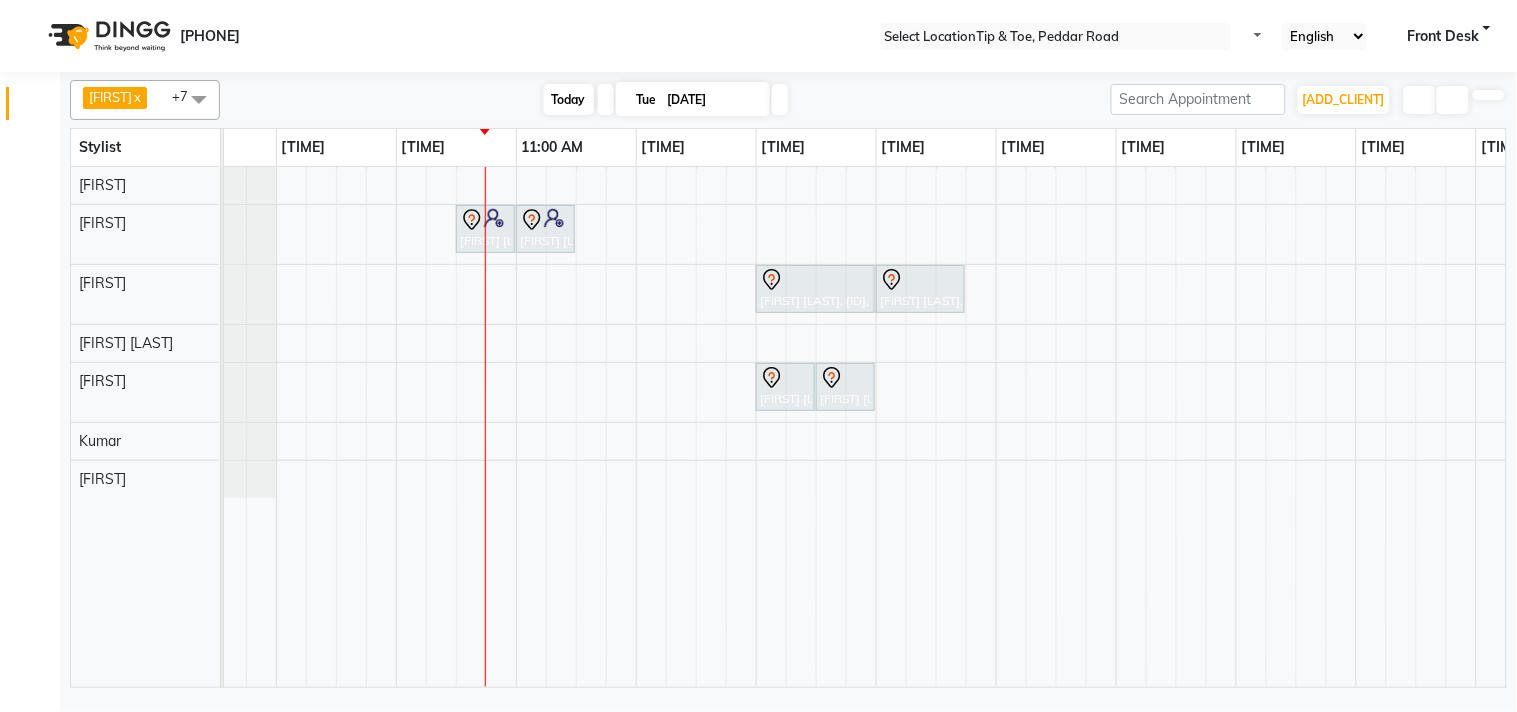 click on "Today" at bounding box center (569, 99) 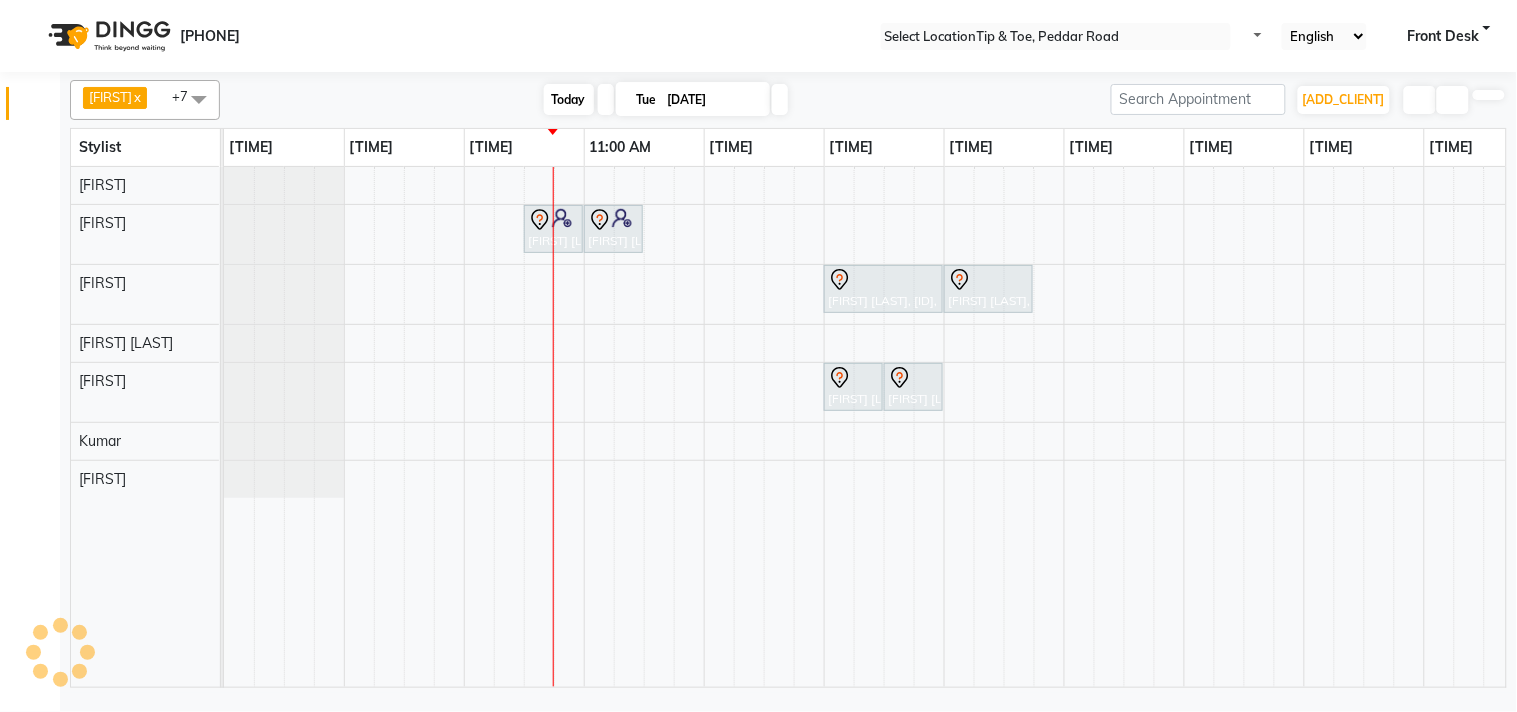 scroll, scrollTop: 0, scrollLeft: 241, axis: horizontal 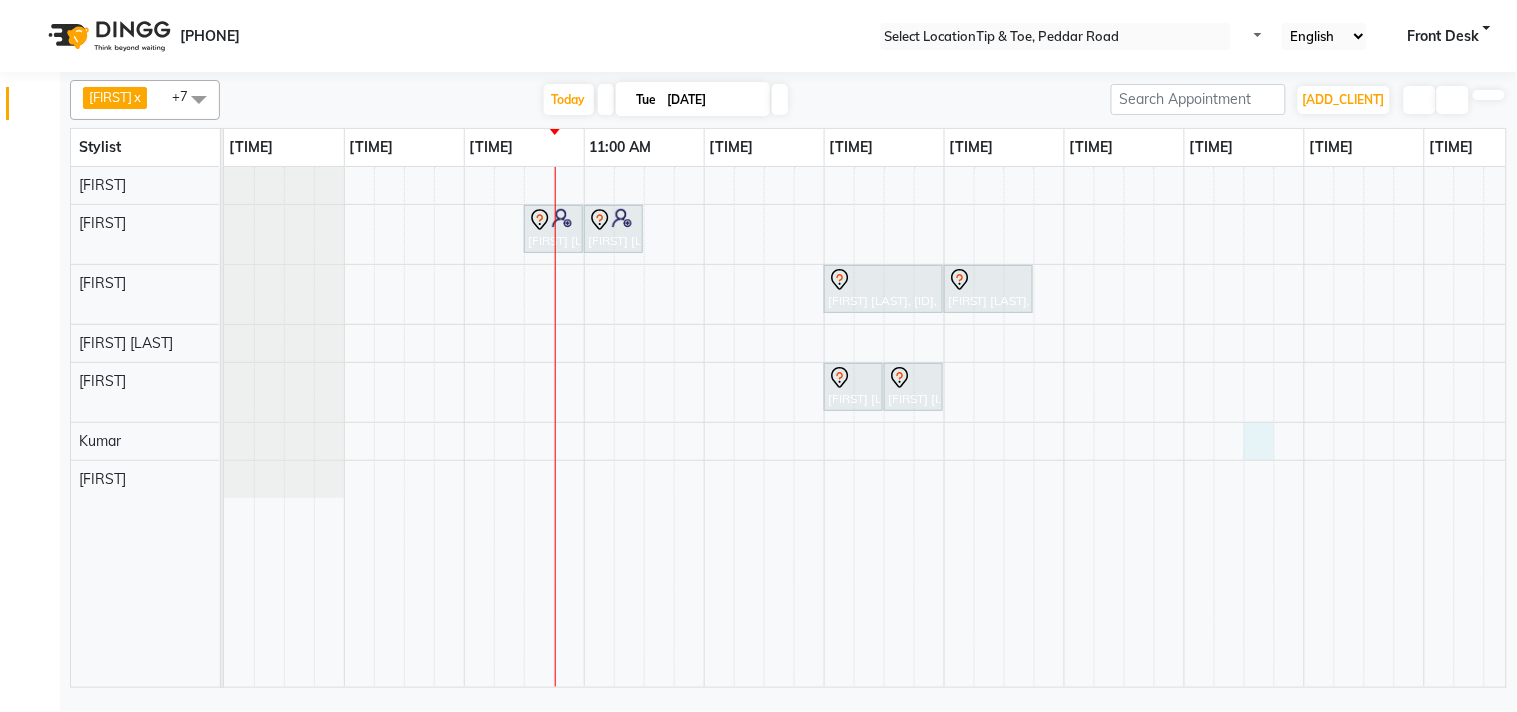 click on "[FIRST] [LAST], [ID], [TIME]-[TIME], [SERVICE] [FIRST] [LAST], [ID], [TIME]-[TIME], [SERVICE] [FIRST] [LAST], [ID], [TIME]-[TIME], [SERVICE] [FIRST] [LAST], [ID], [TIME]-[TIME], [SERVICE]" at bounding box center (1004, 427) 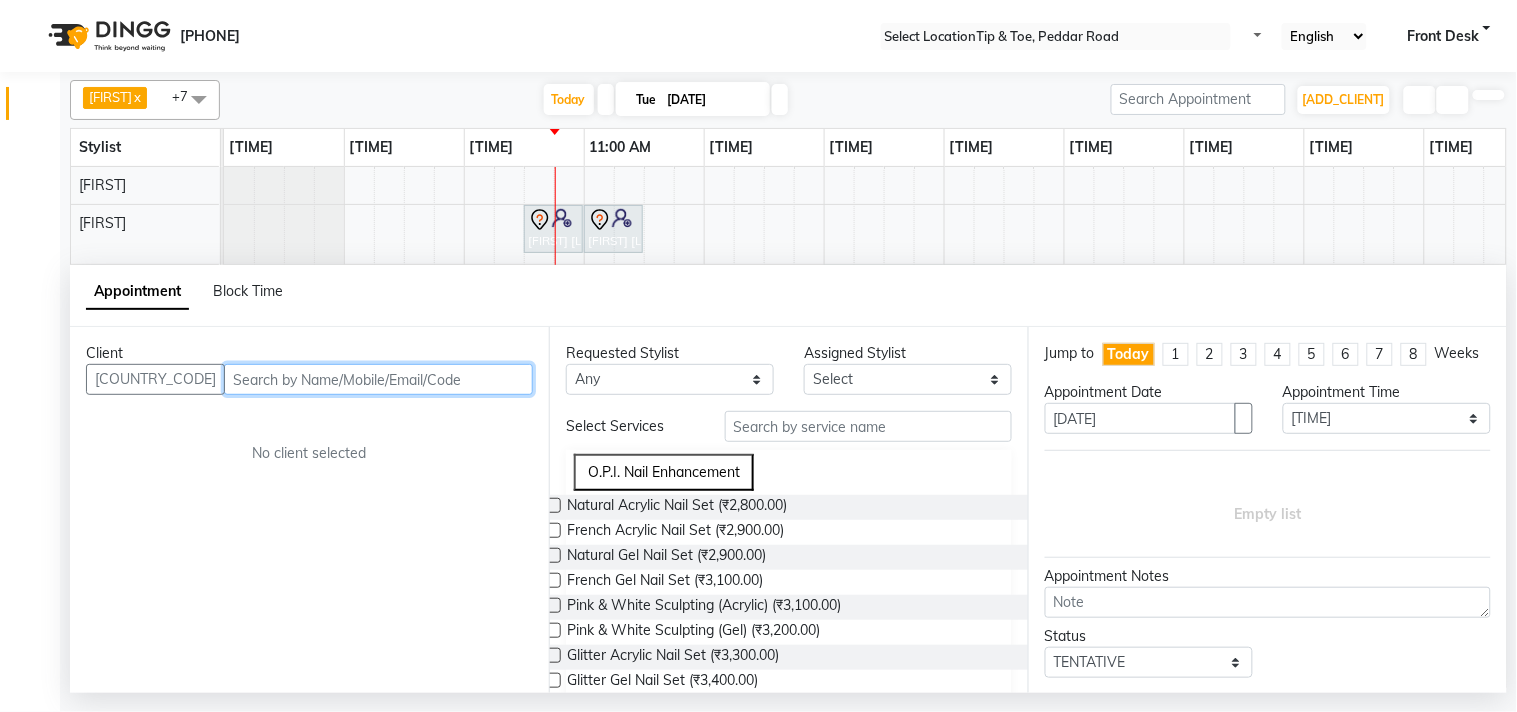 click at bounding box center [378, 379] 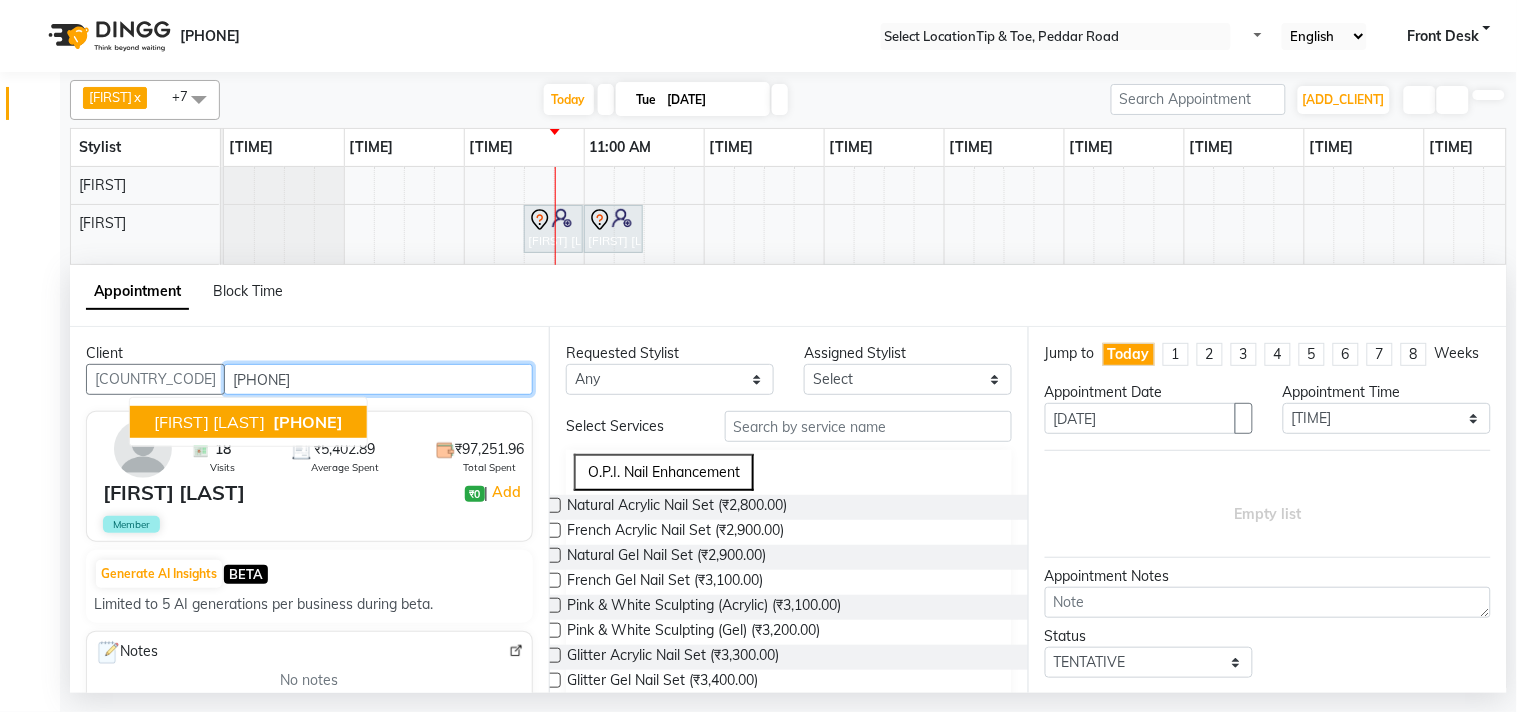 click on "[PHONE]" at bounding box center (308, 422) 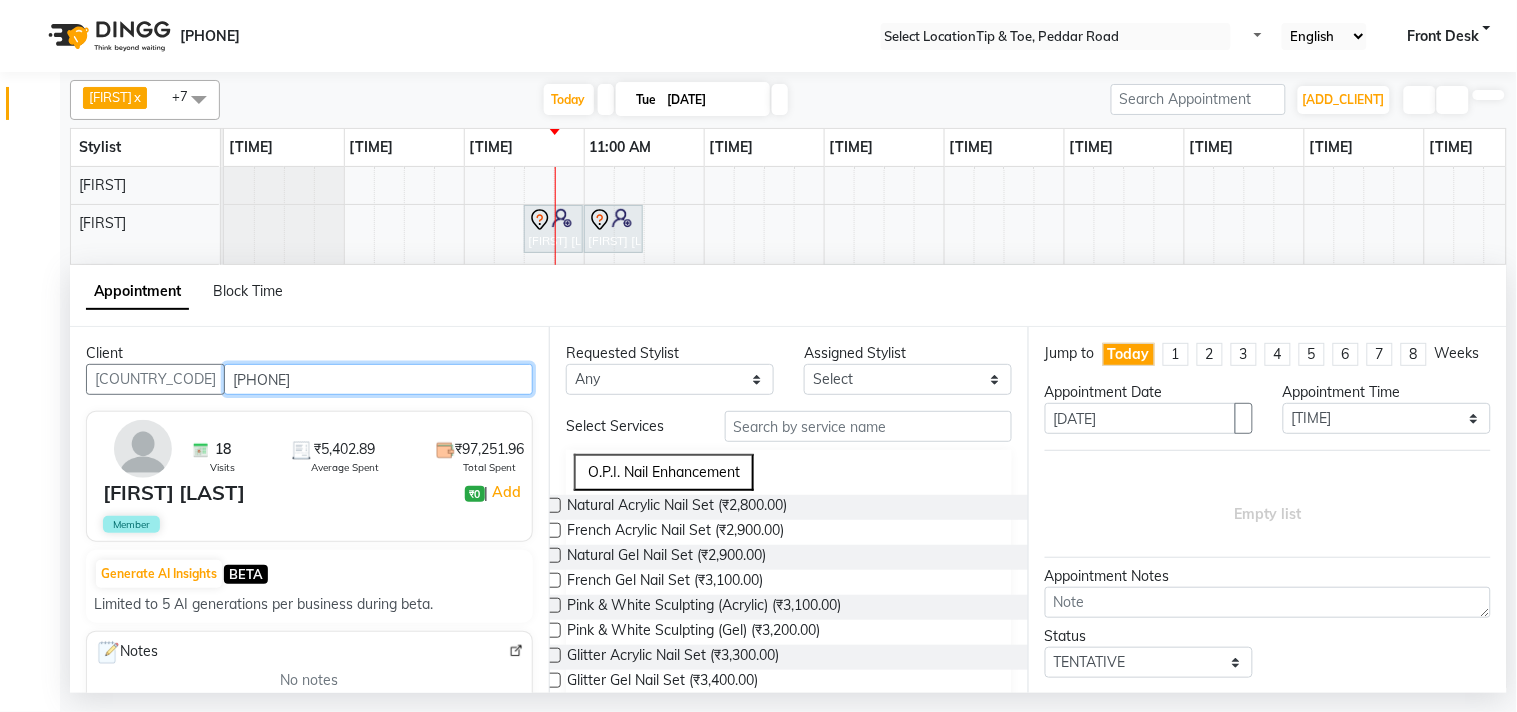 type on "[PHONE]" 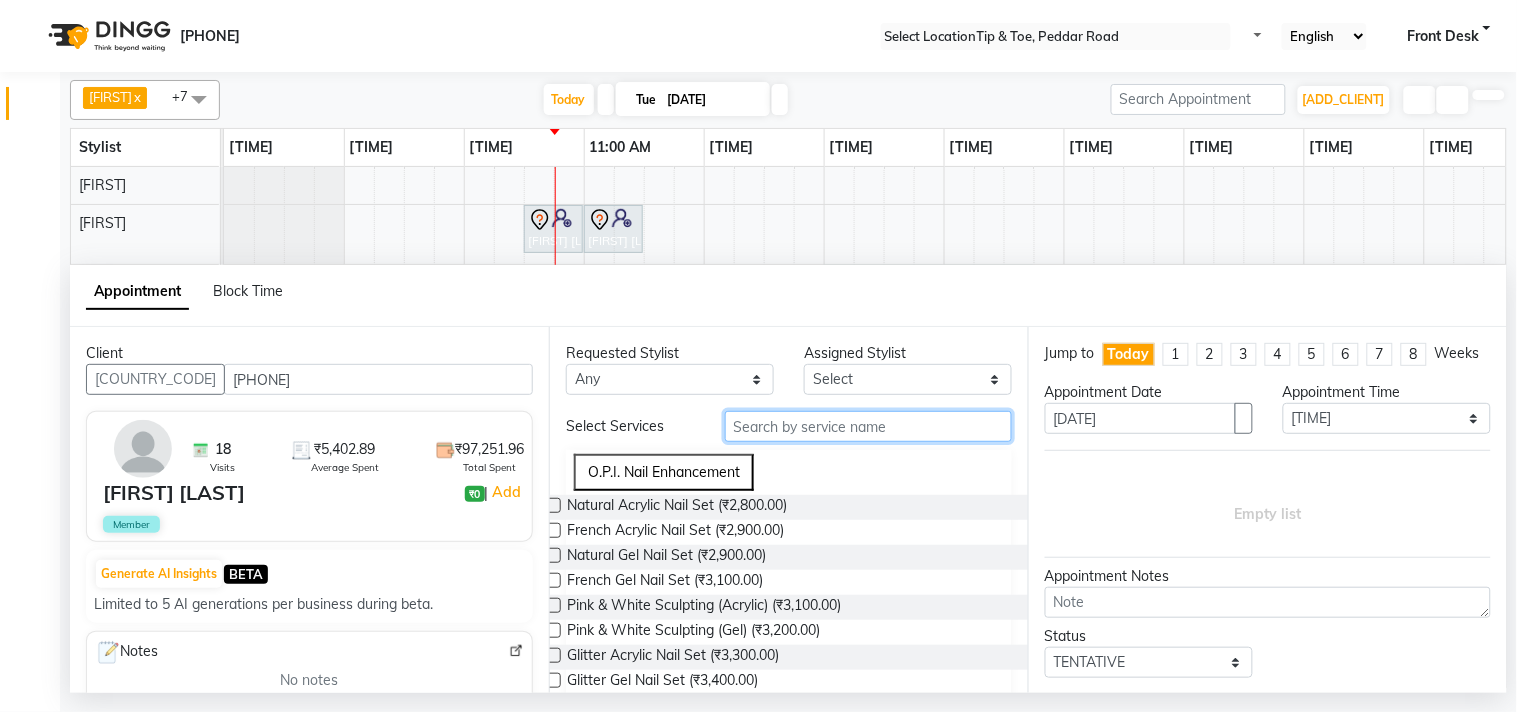 click at bounding box center [868, 426] 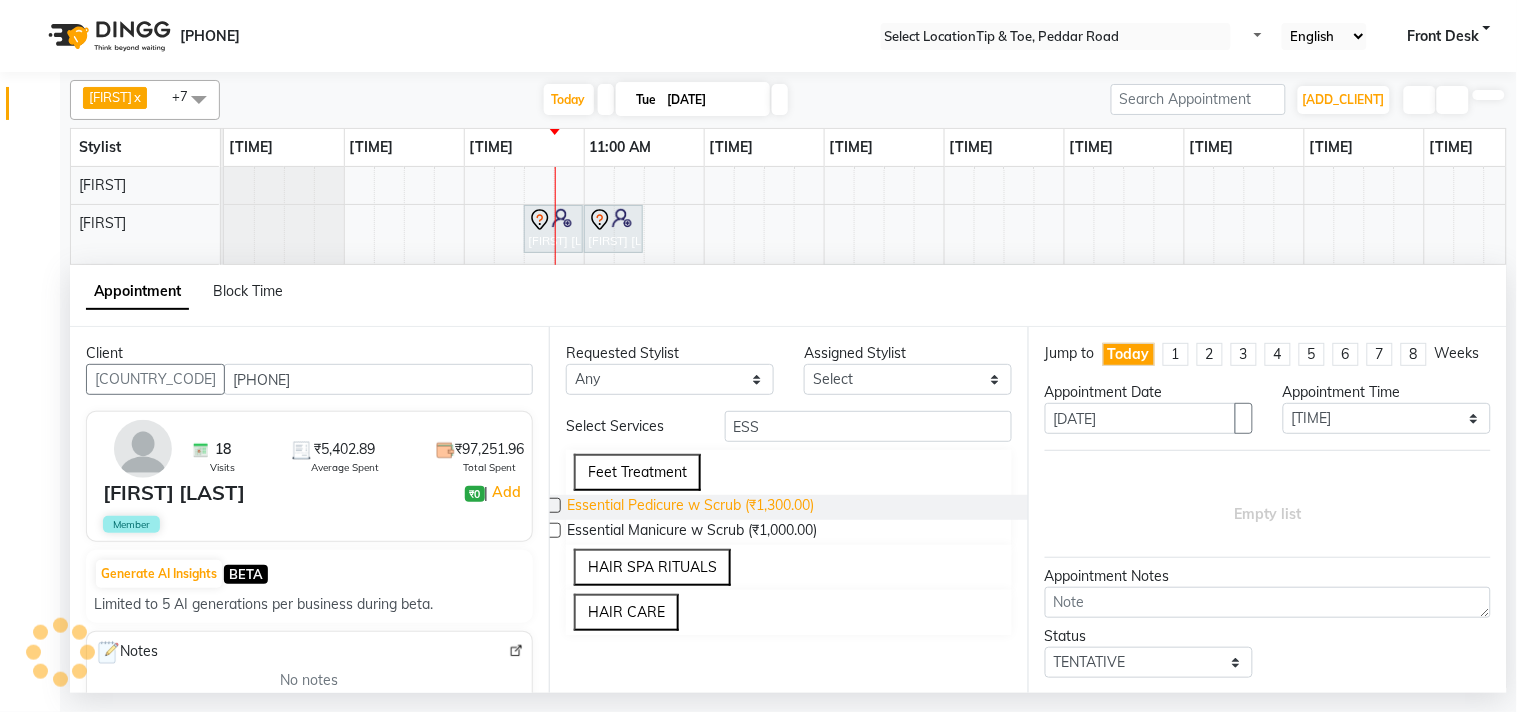 click on "Essential Pedicure w Scrub (₹1,300.00)" at bounding box center (690, 507) 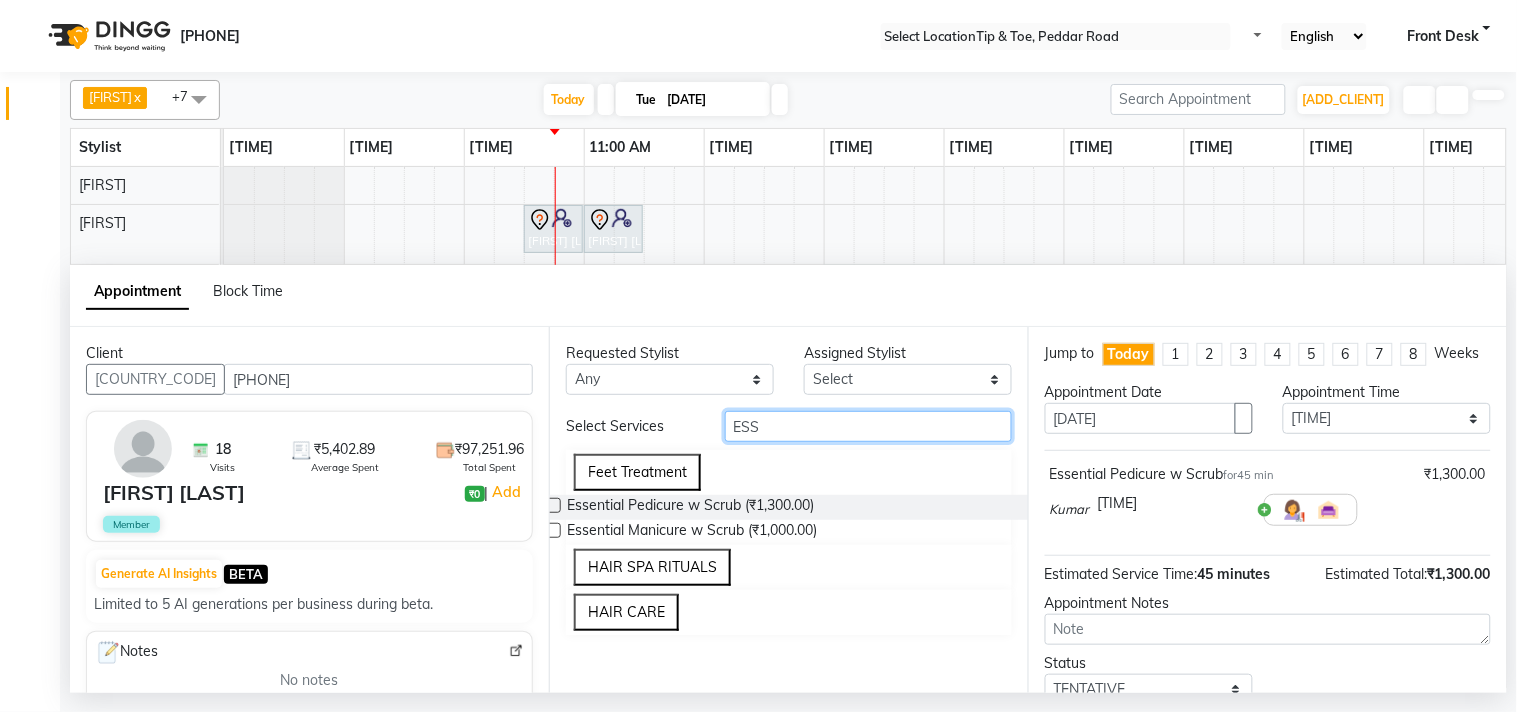 click on "ESS" at bounding box center [868, 426] 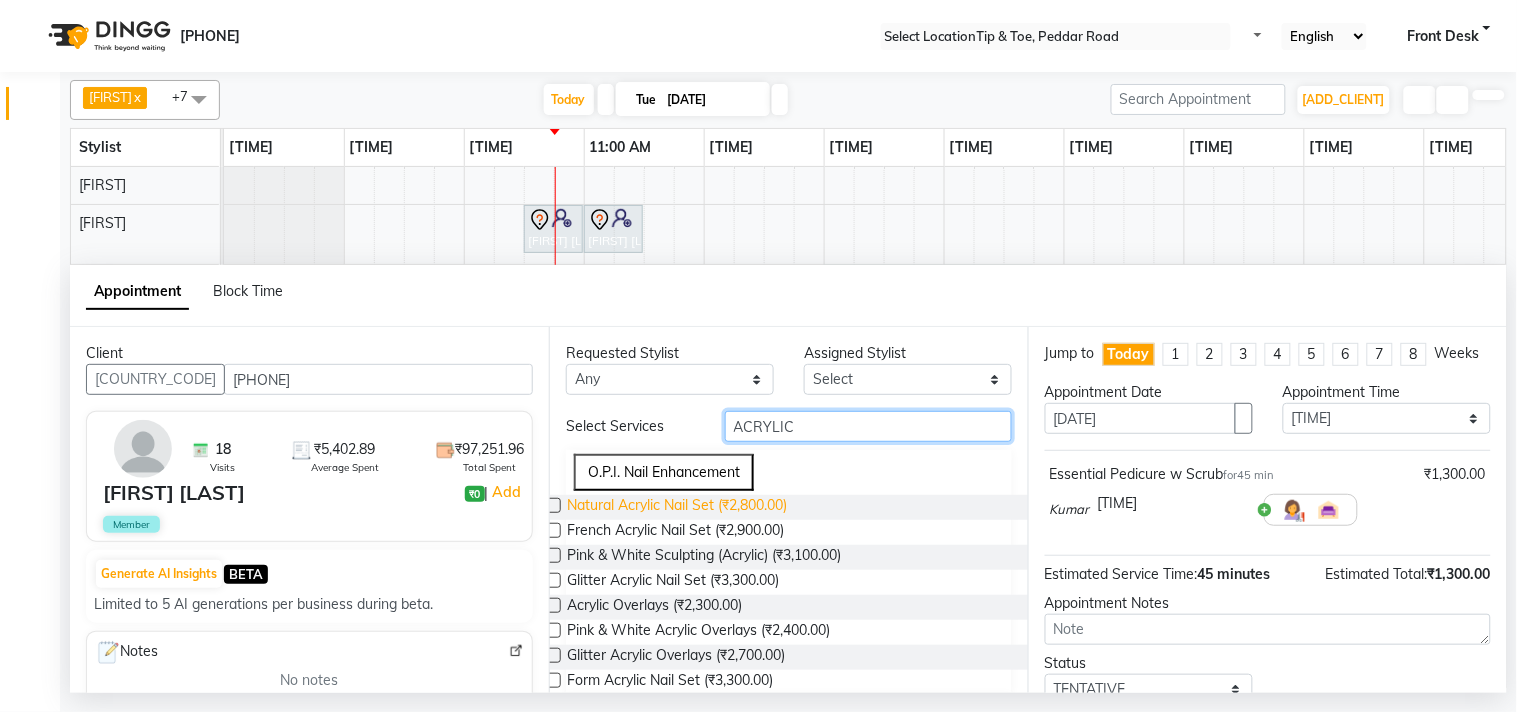 type on "ACRYLIC" 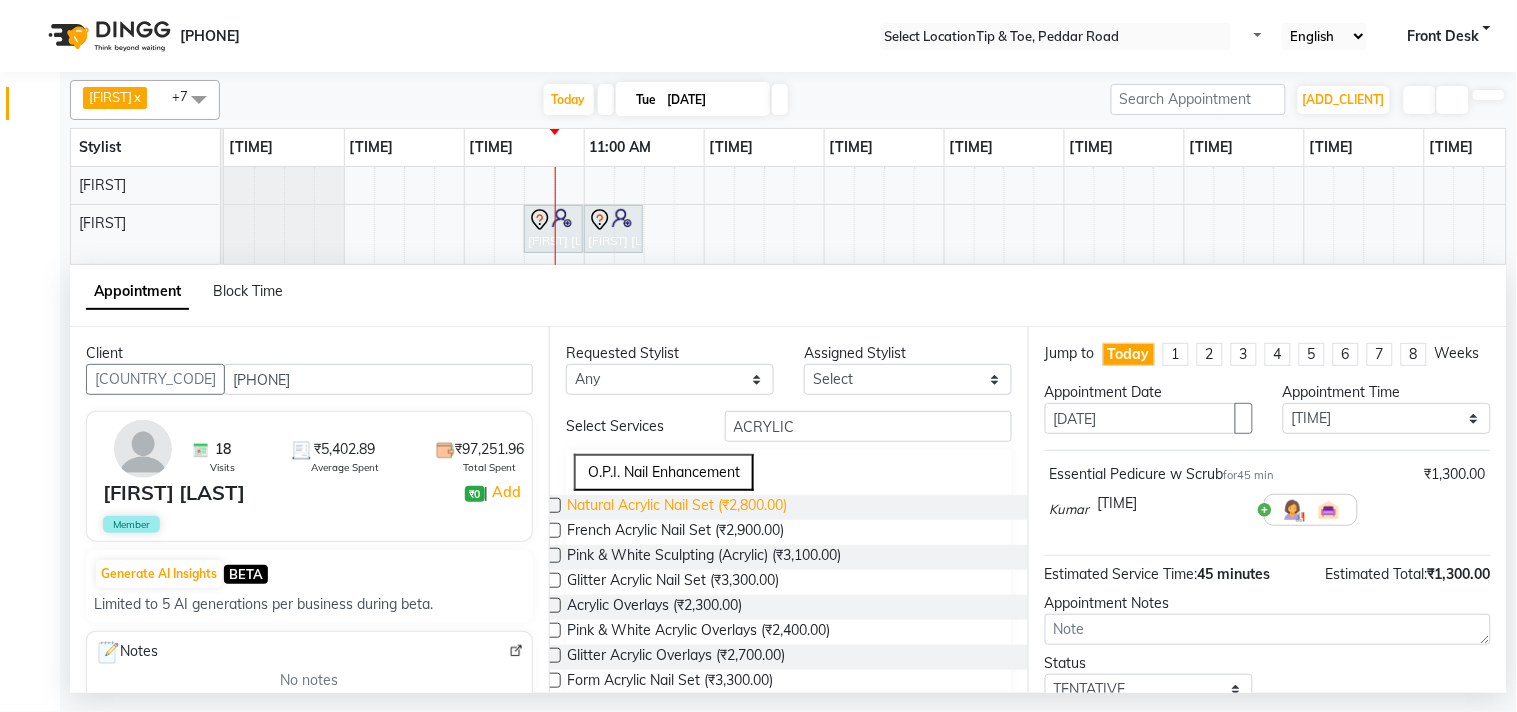 click on "Natural Acrylic Nail Set (₹2,800.00)" at bounding box center [677, 507] 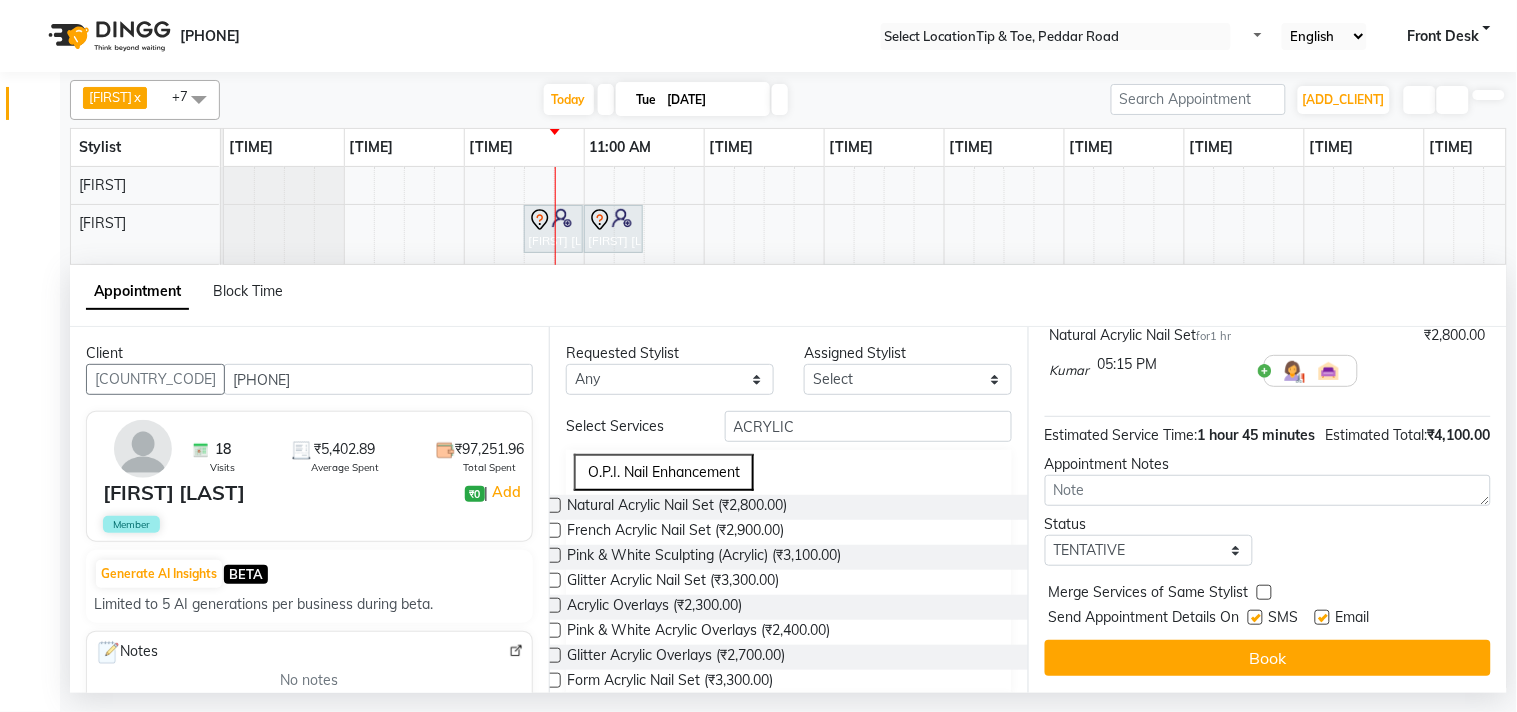 scroll, scrollTop: 272, scrollLeft: 0, axis: vertical 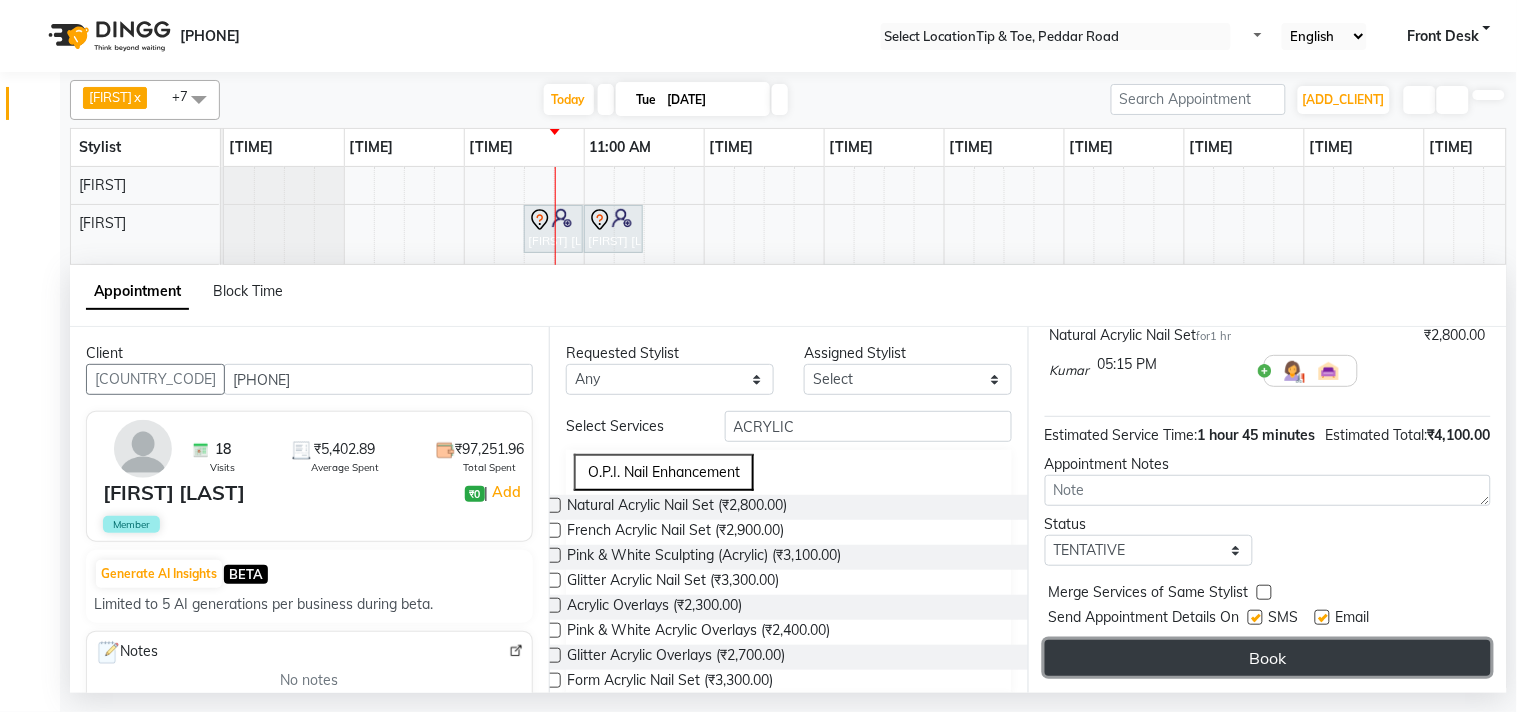 click on "Book" at bounding box center [1268, 658] 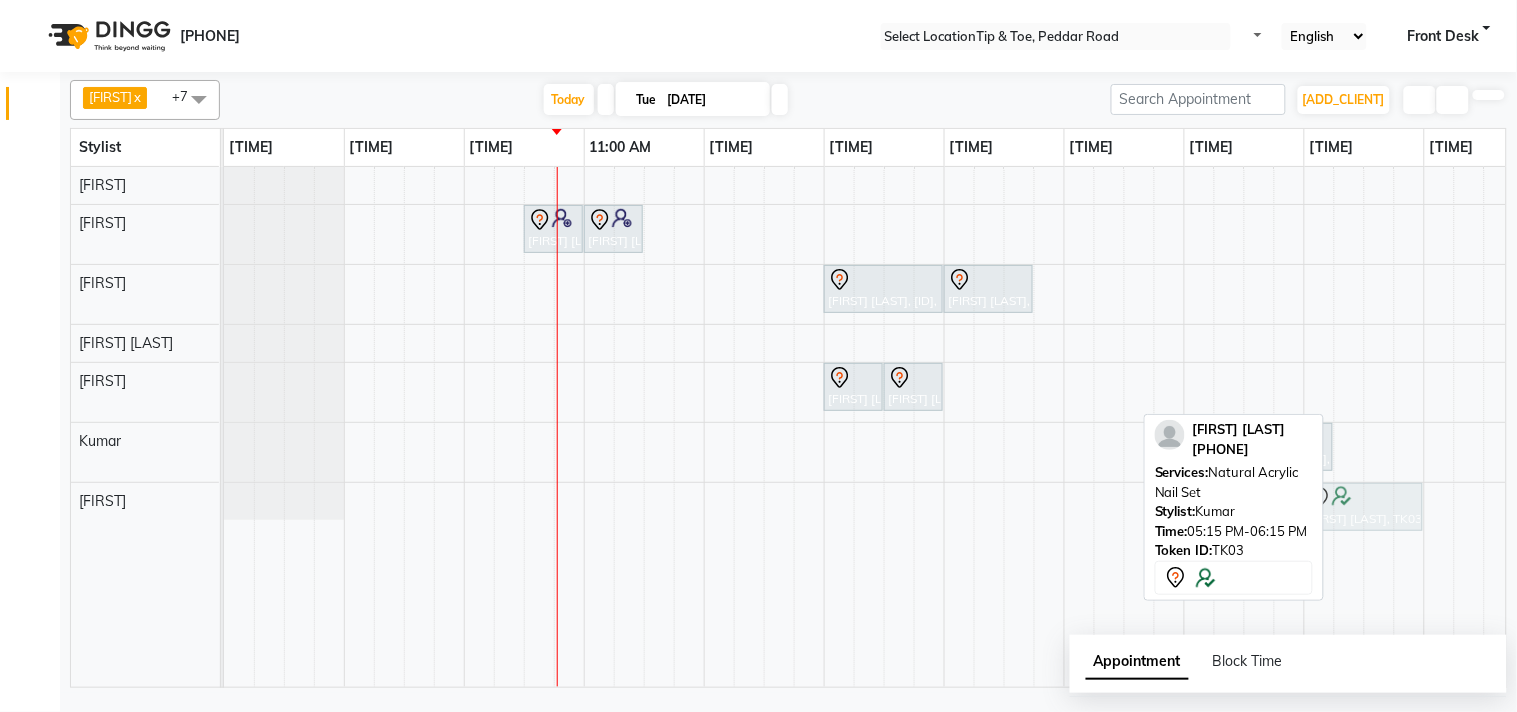 drag, startPoint x: 1368, startPoint y: 450, endPoint x: 1344, endPoint y: 523, distance: 76.843994 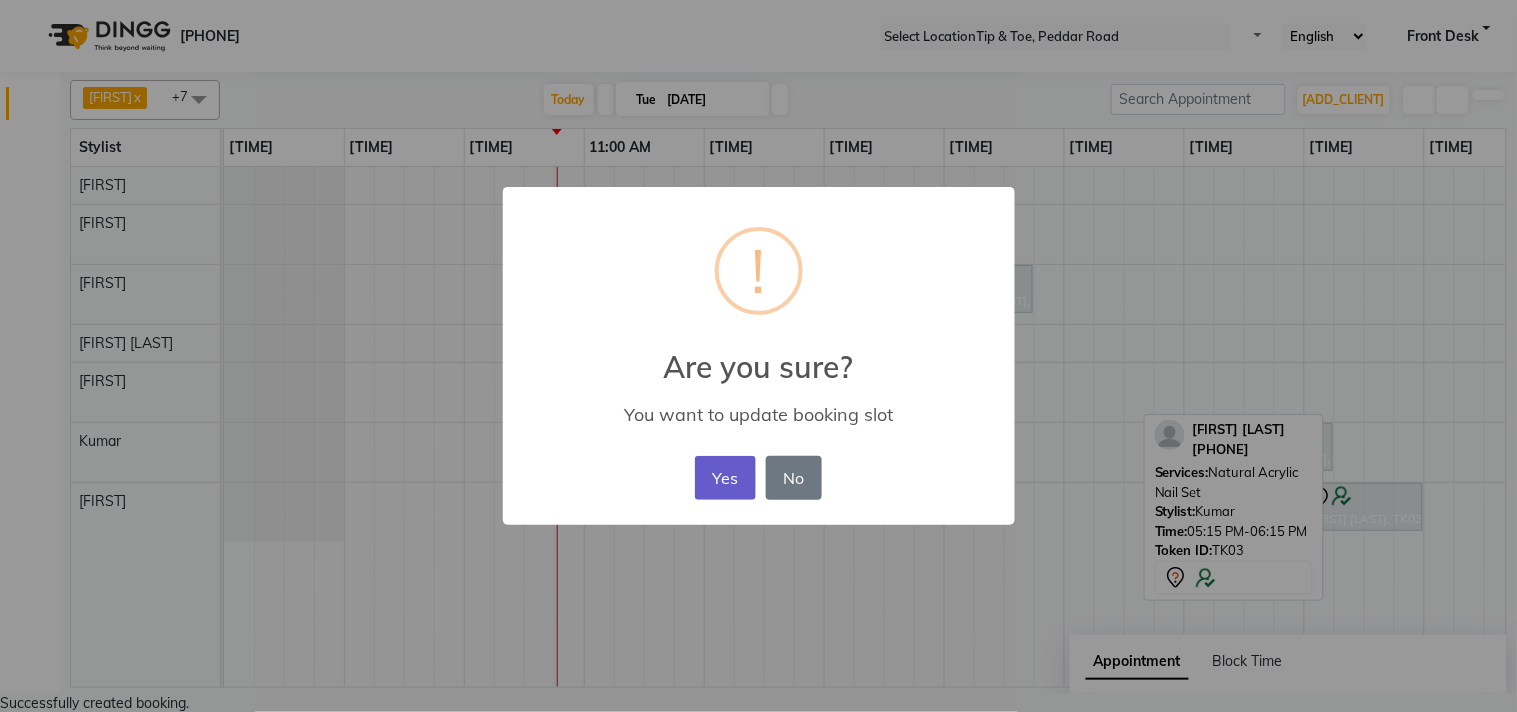 click on "Yes" at bounding box center (725, 478) 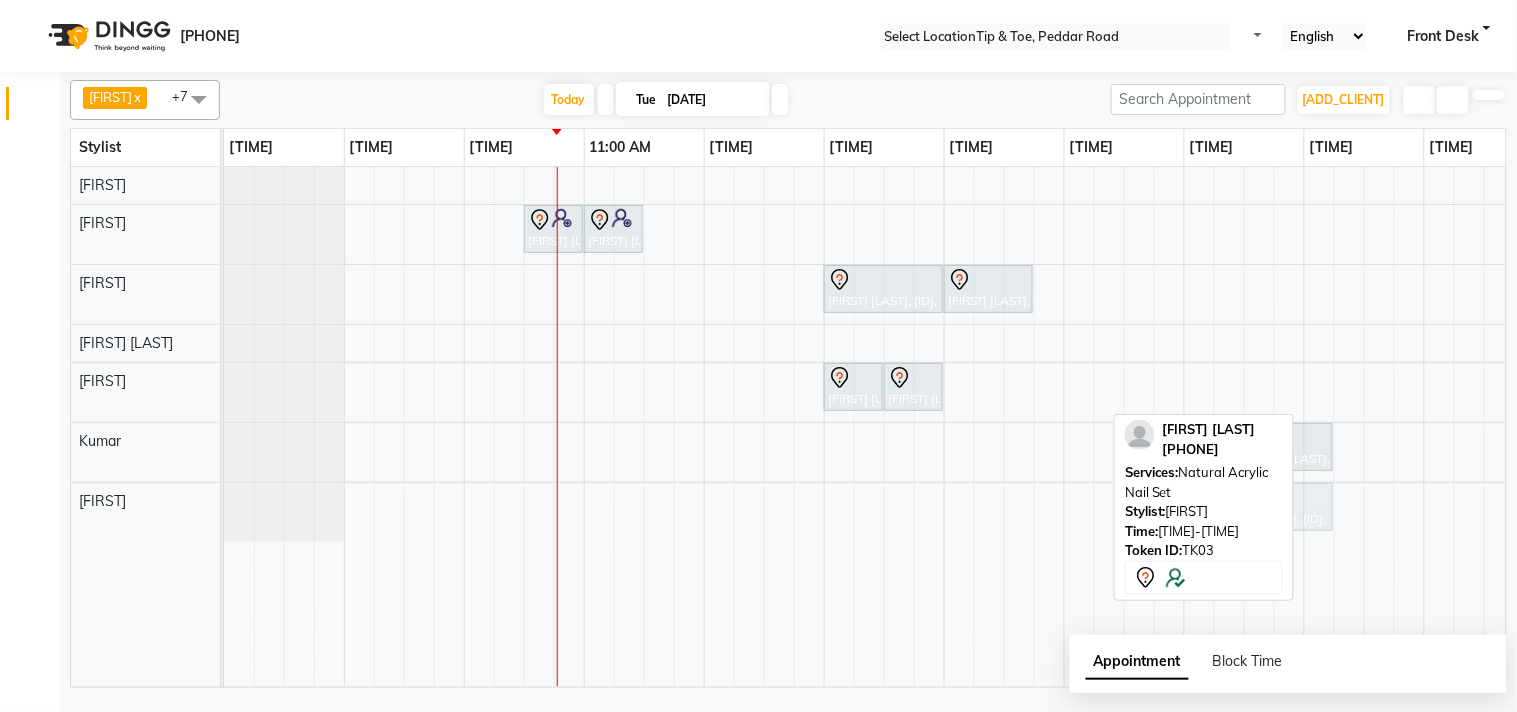 drag, startPoint x: 1345, startPoint y: 526, endPoint x: 1268, endPoint y: 530, distance: 77.10383 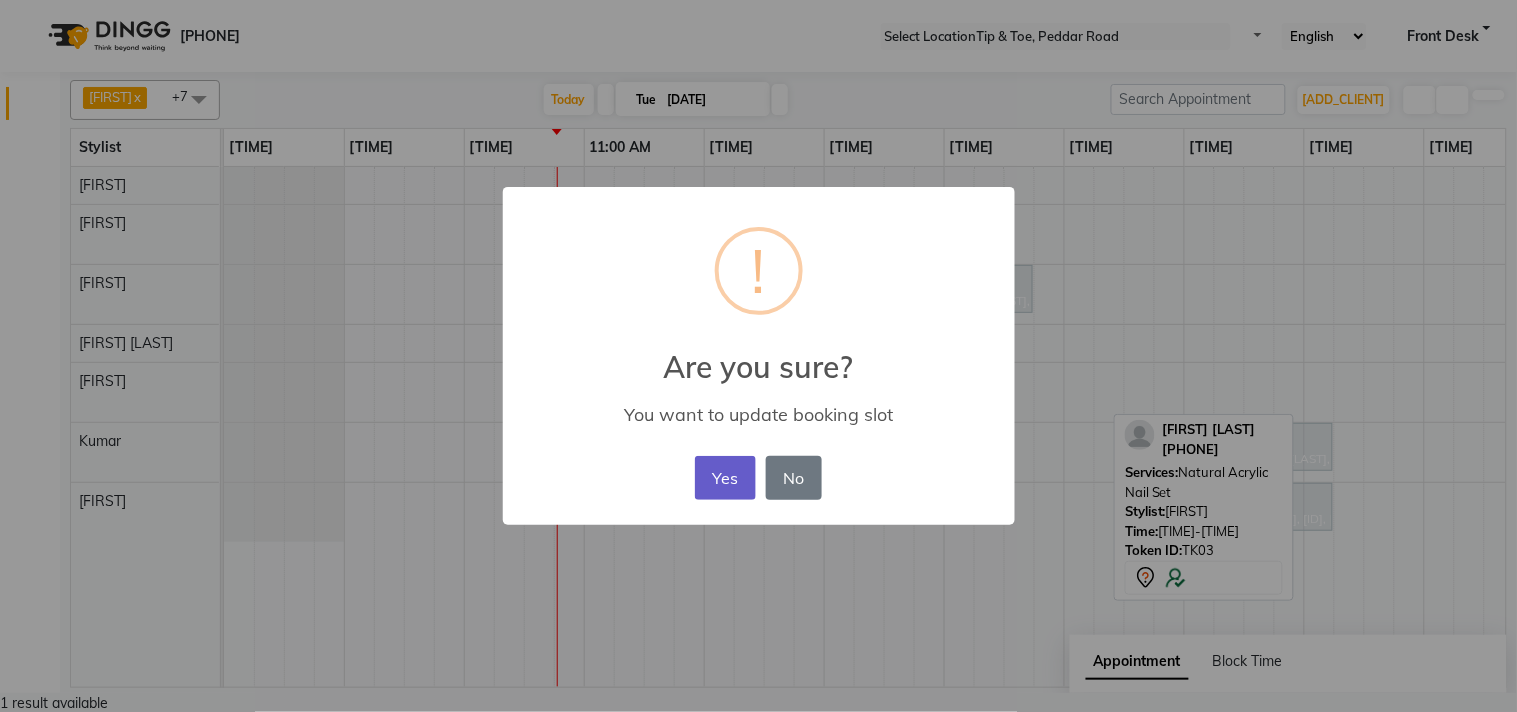 click on "Yes" at bounding box center [725, 478] 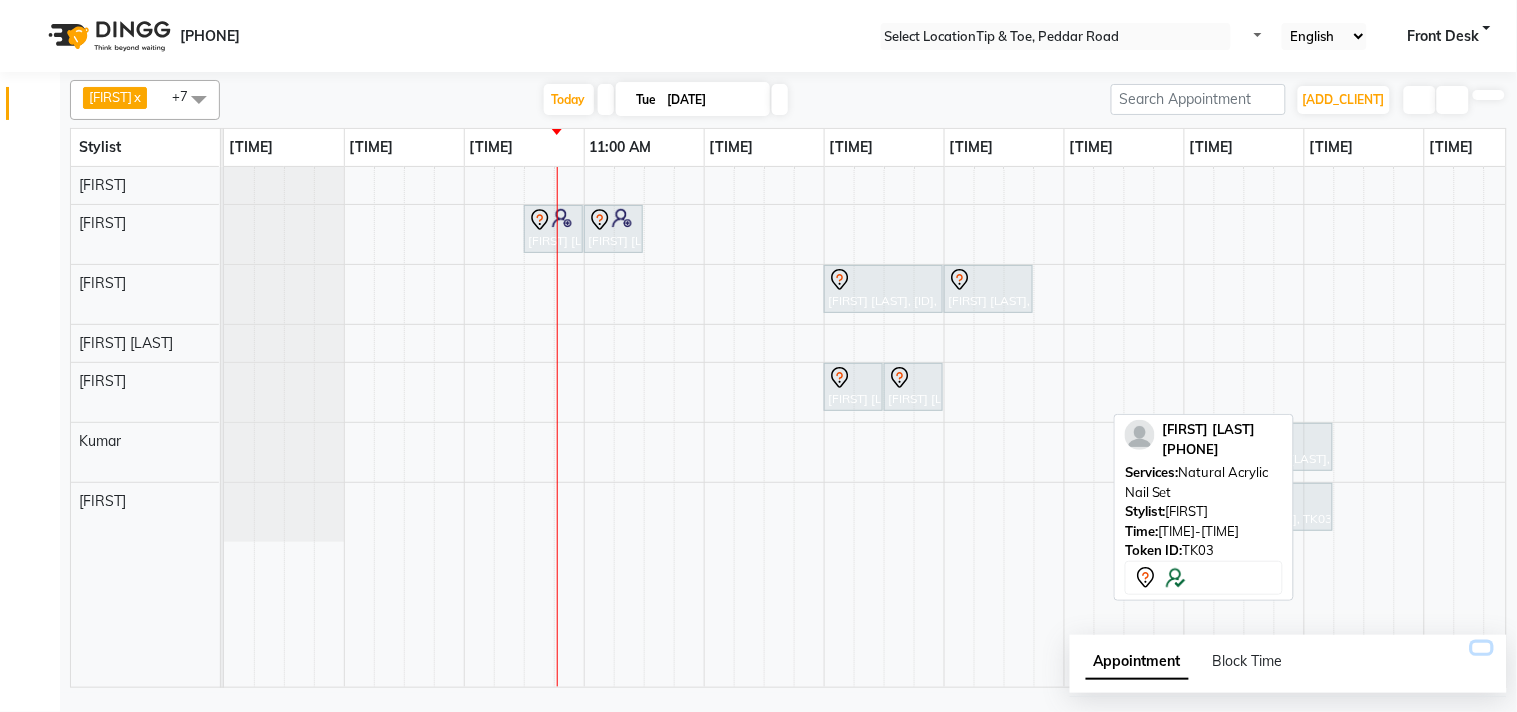 click at bounding box center (1482, 648) 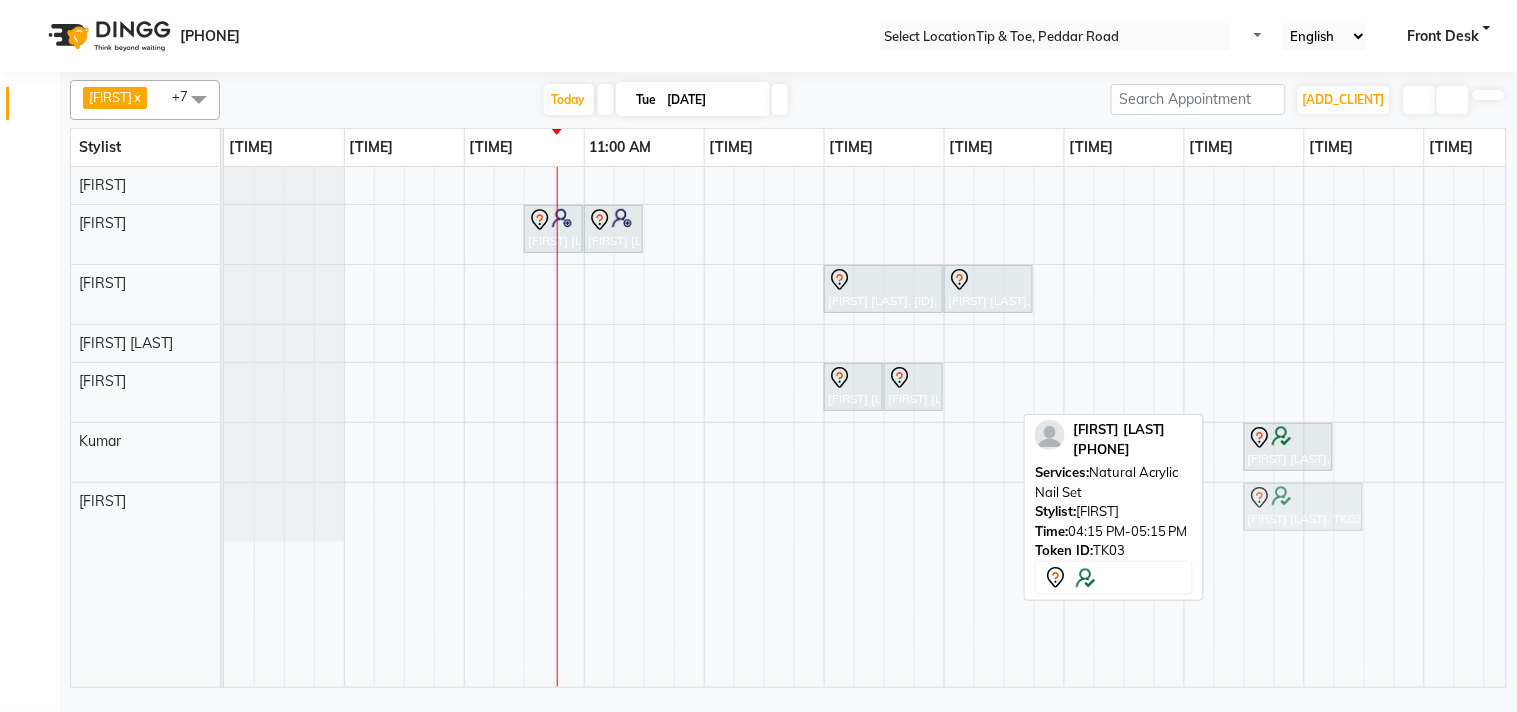 drag, startPoint x: 1294, startPoint y: 512, endPoint x: 1317, endPoint y: 508, distance: 23.345236 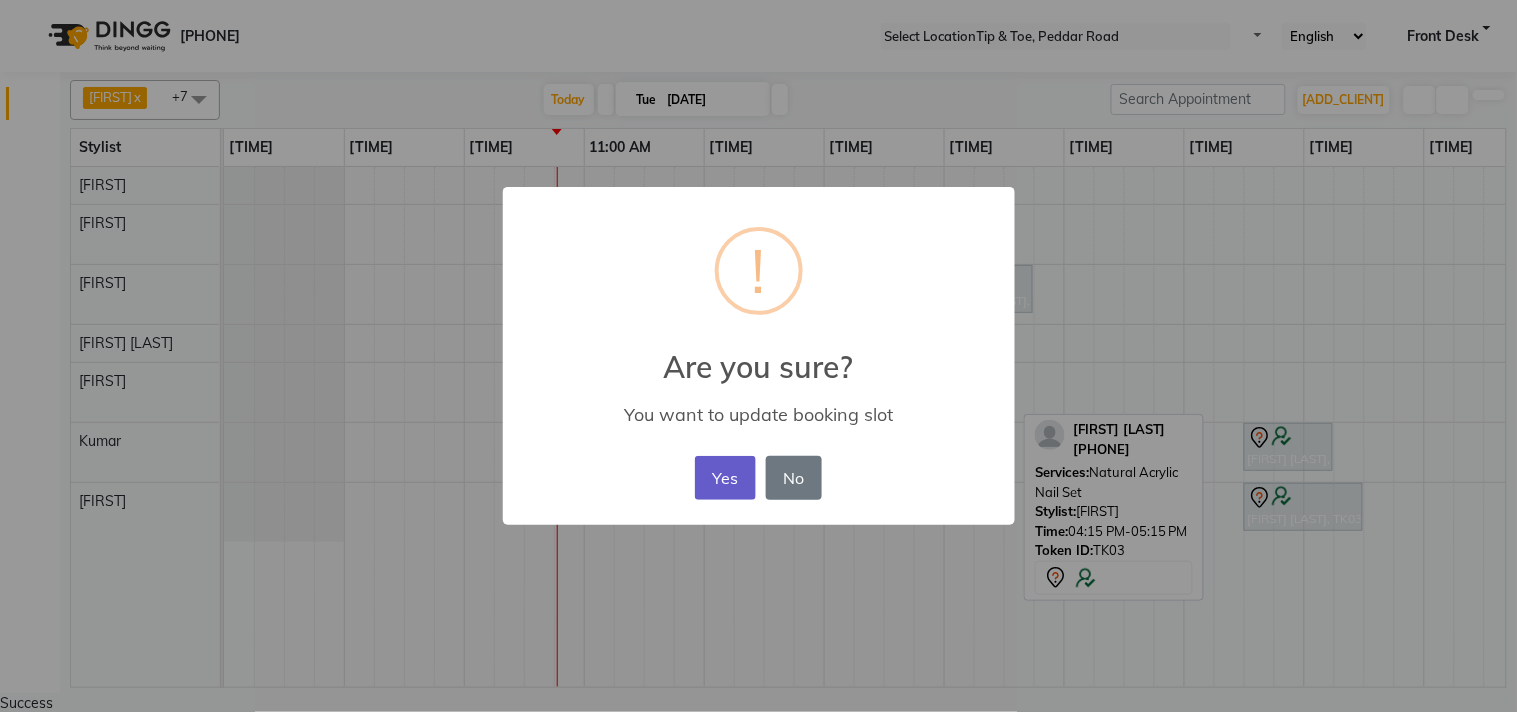 click on "Yes" at bounding box center (725, 478) 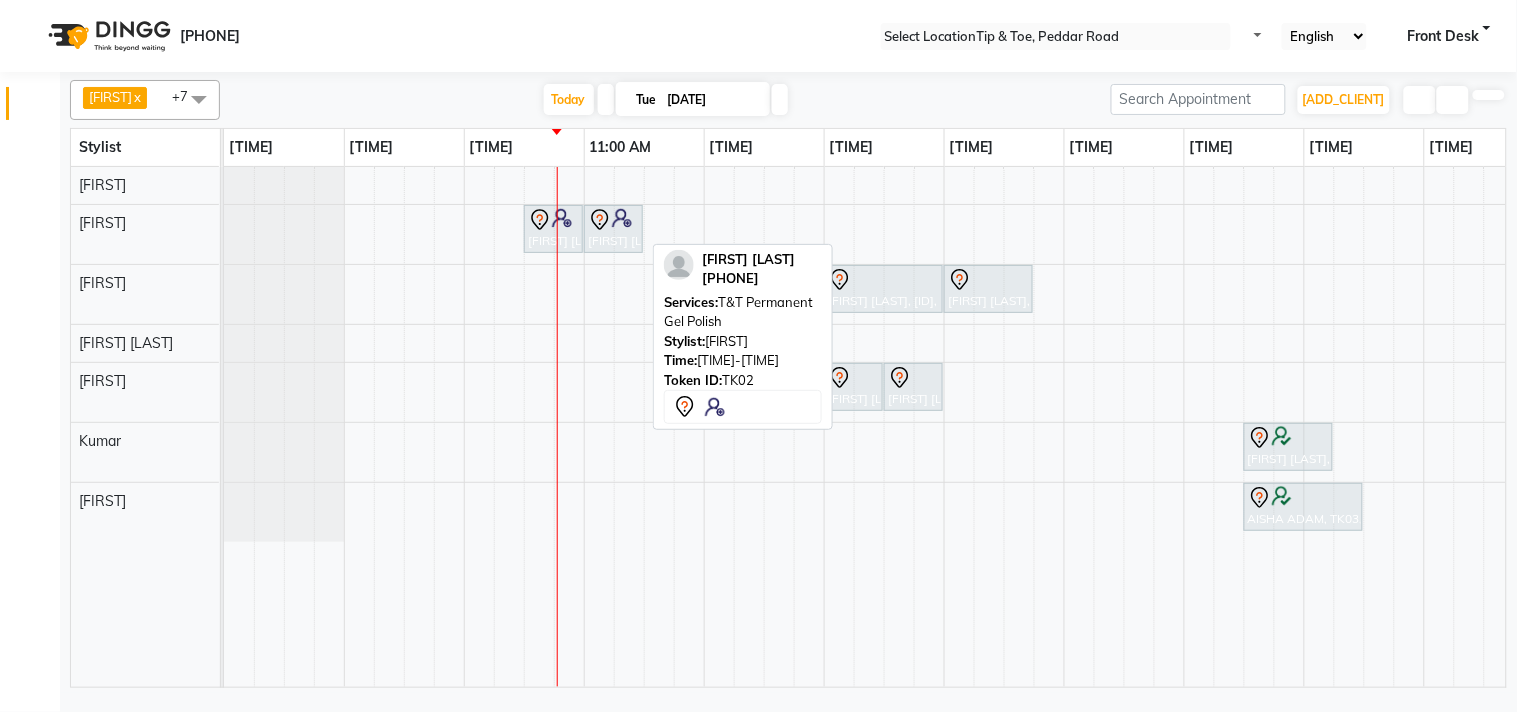 click at bounding box center [613, 220] 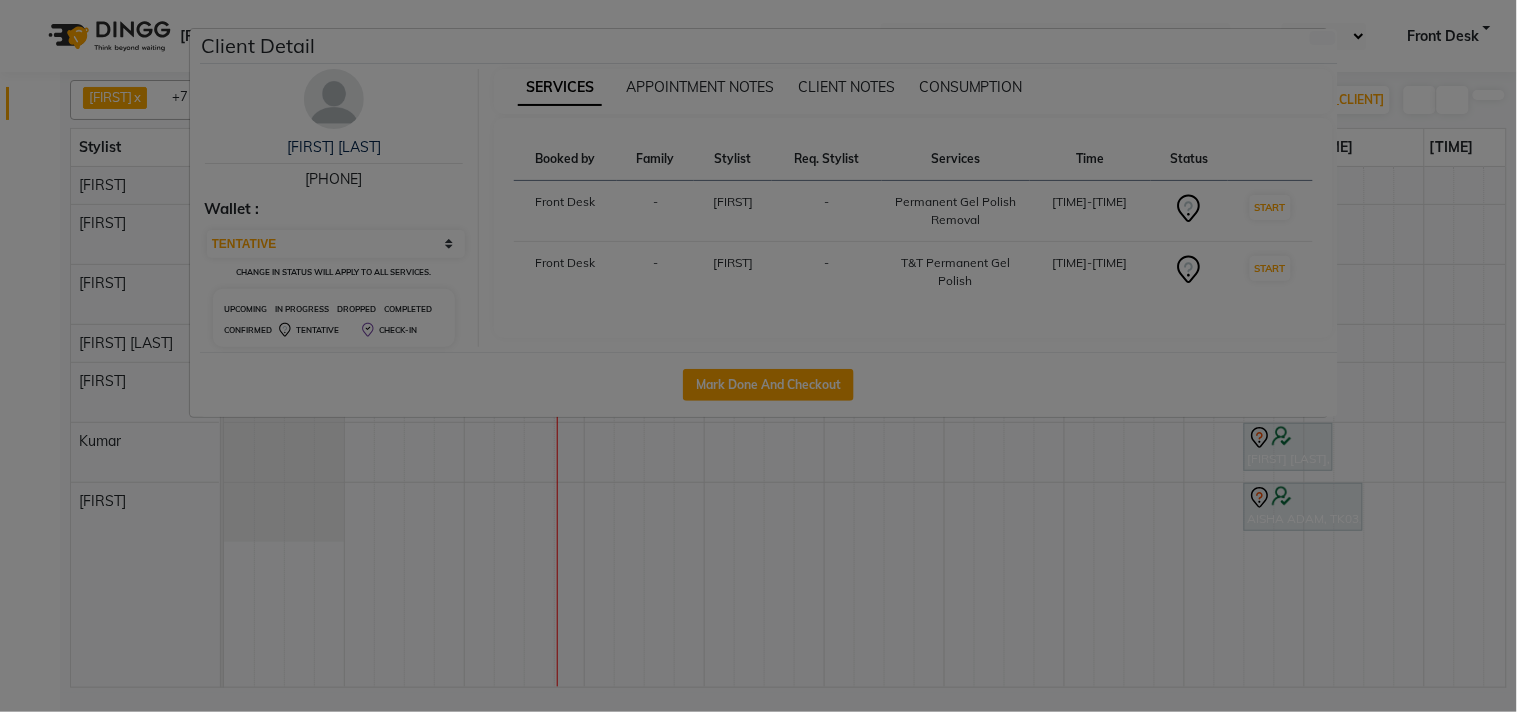 click at bounding box center [334, 99] 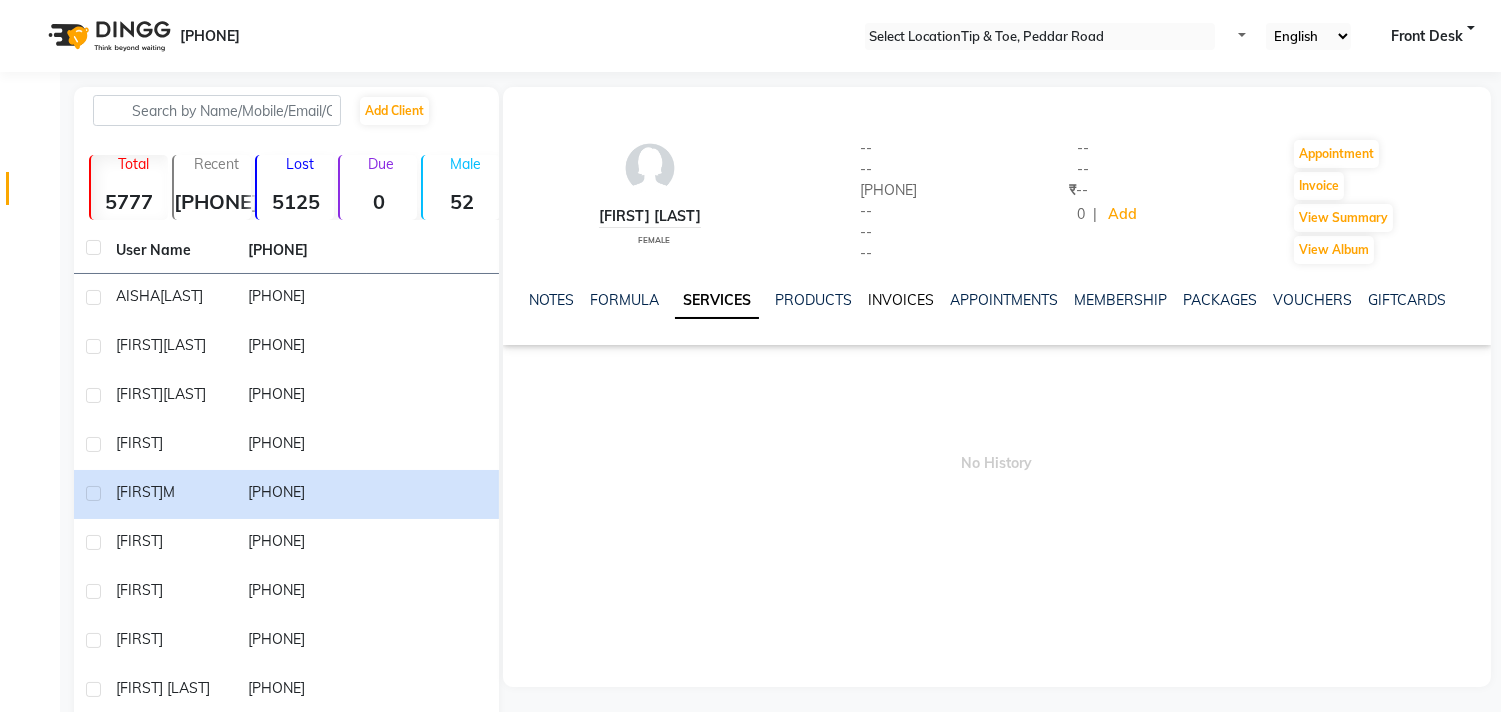 click on "INVOICES" at bounding box center (901, 300) 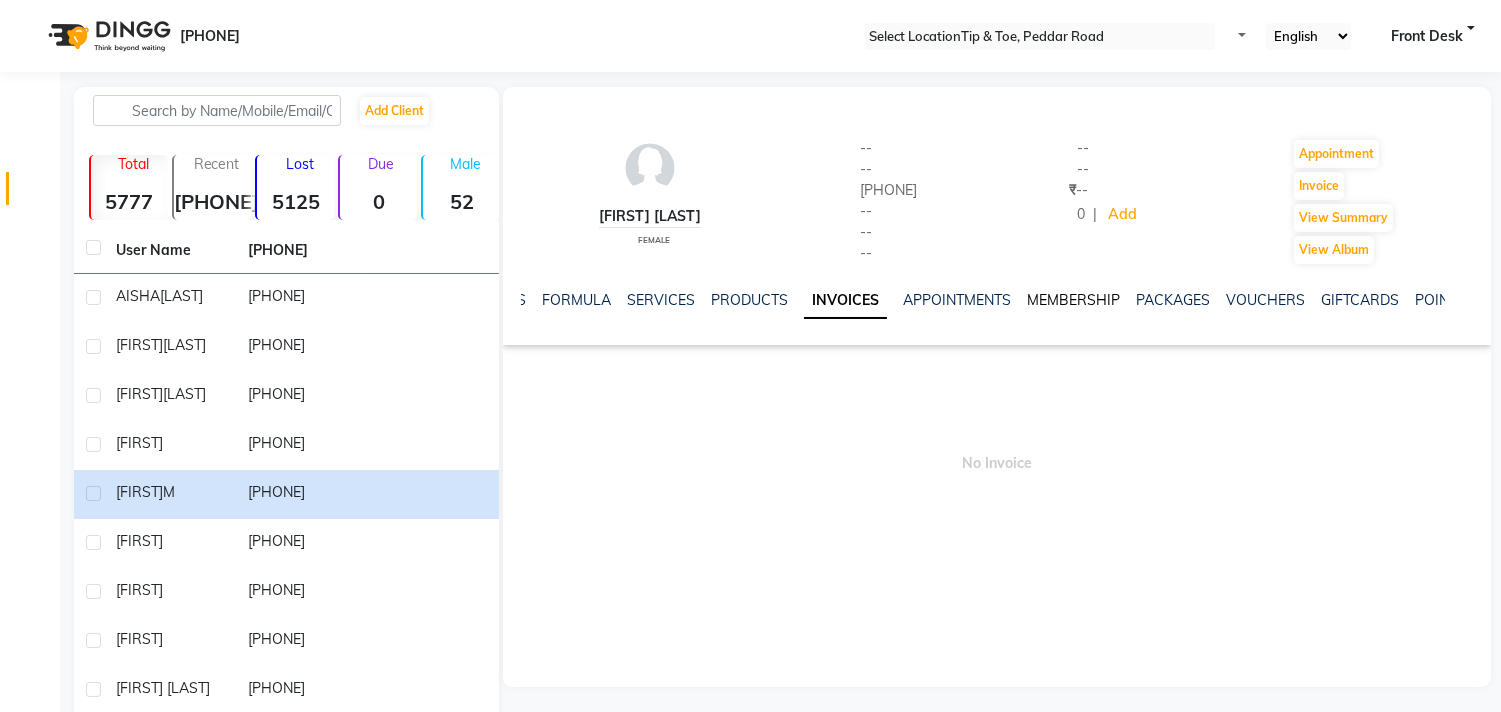 click on "MEMBERSHIP" at bounding box center (1073, 300) 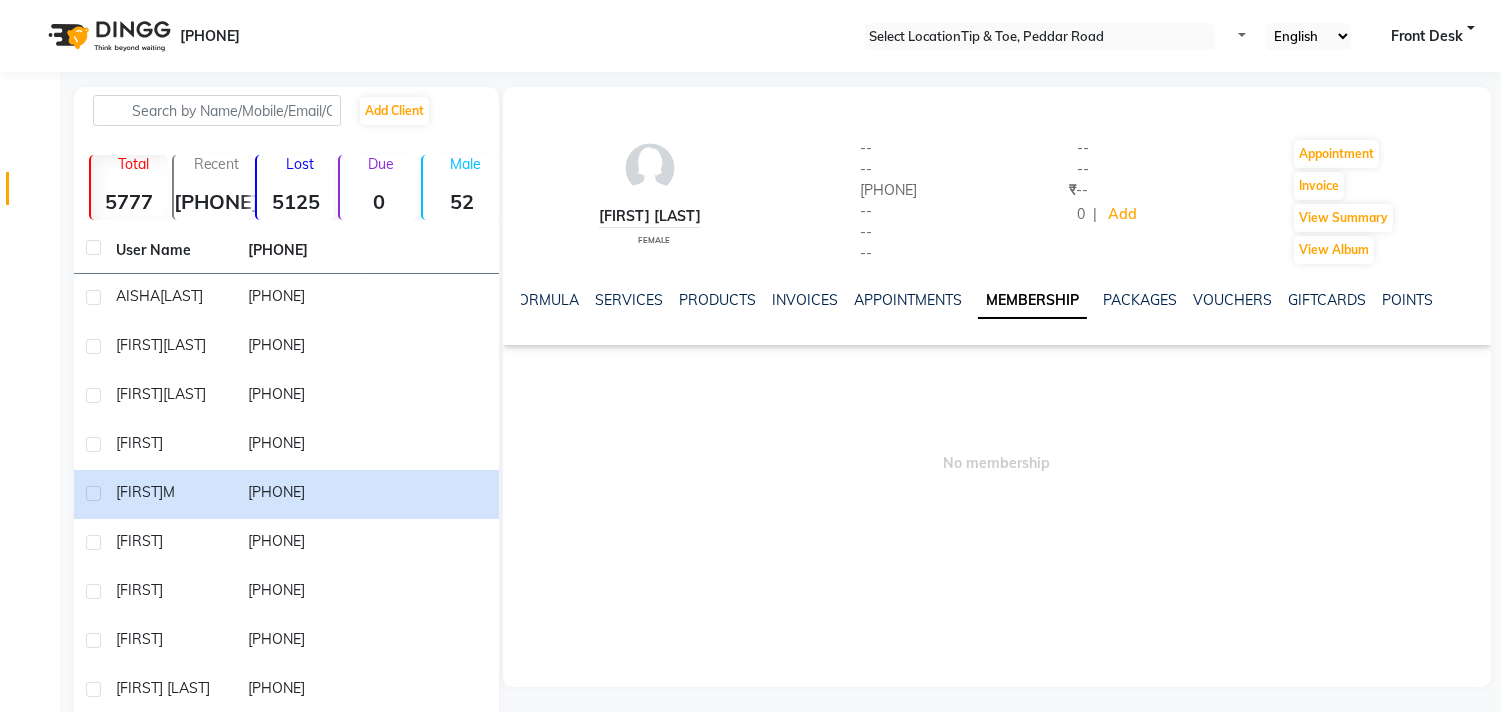 click on "NOTES FORMULA SERVICES PRODUCTS INVOICES APPOINTMENTS MEMBERSHIP PACKAGES VOUCHERS GIFTCARDS POINTS FORMS FAMILY CARDS WALLET" at bounding box center [997, 300] 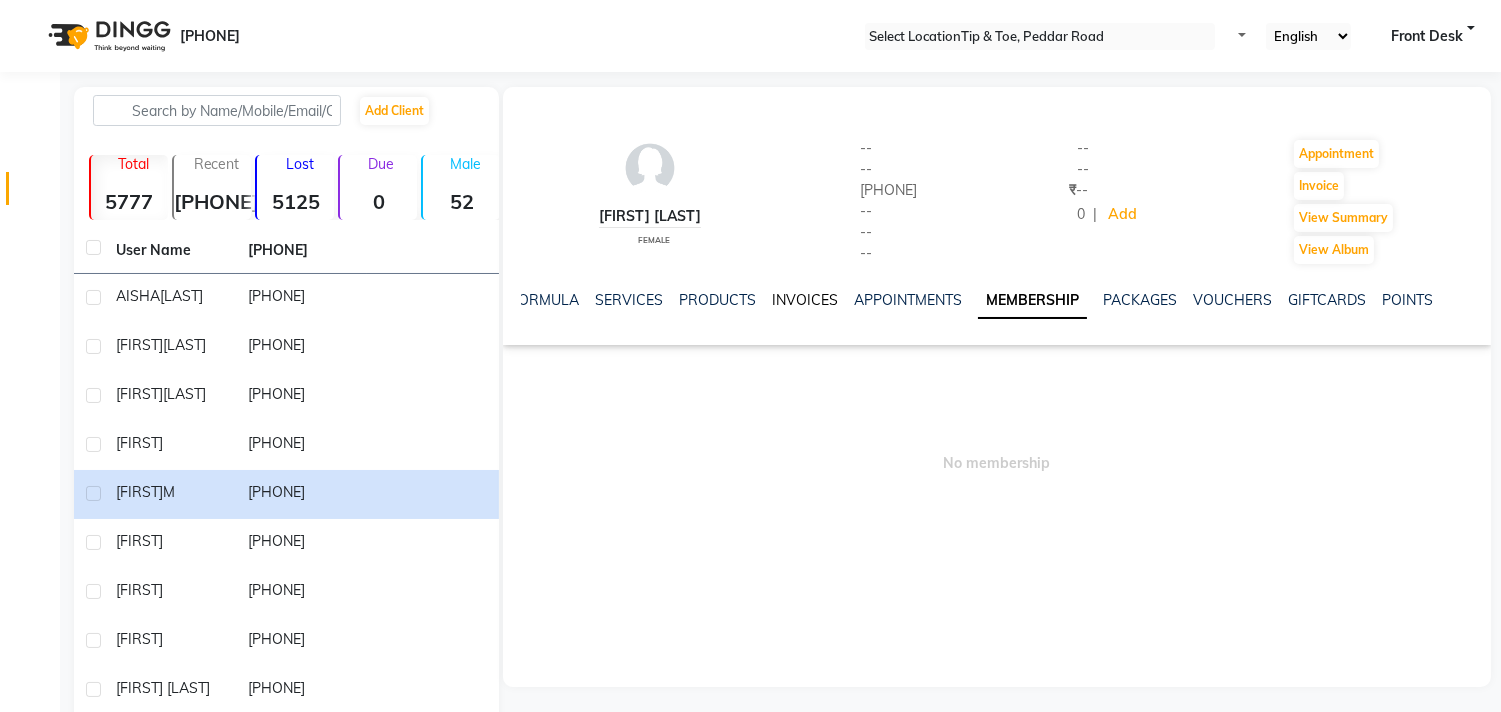 click on "INVOICES" at bounding box center (805, 300) 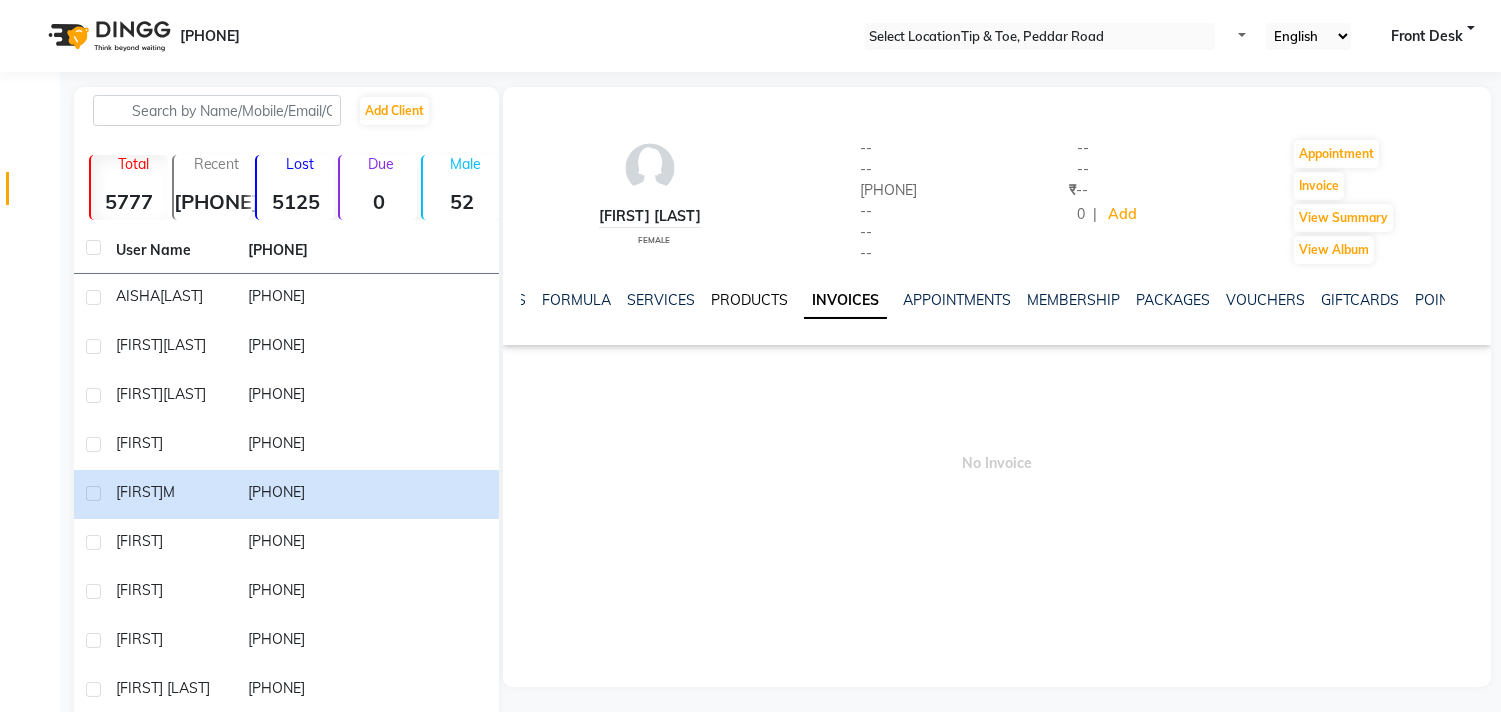 click on "PRODUCTS" at bounding box center [749, 300] 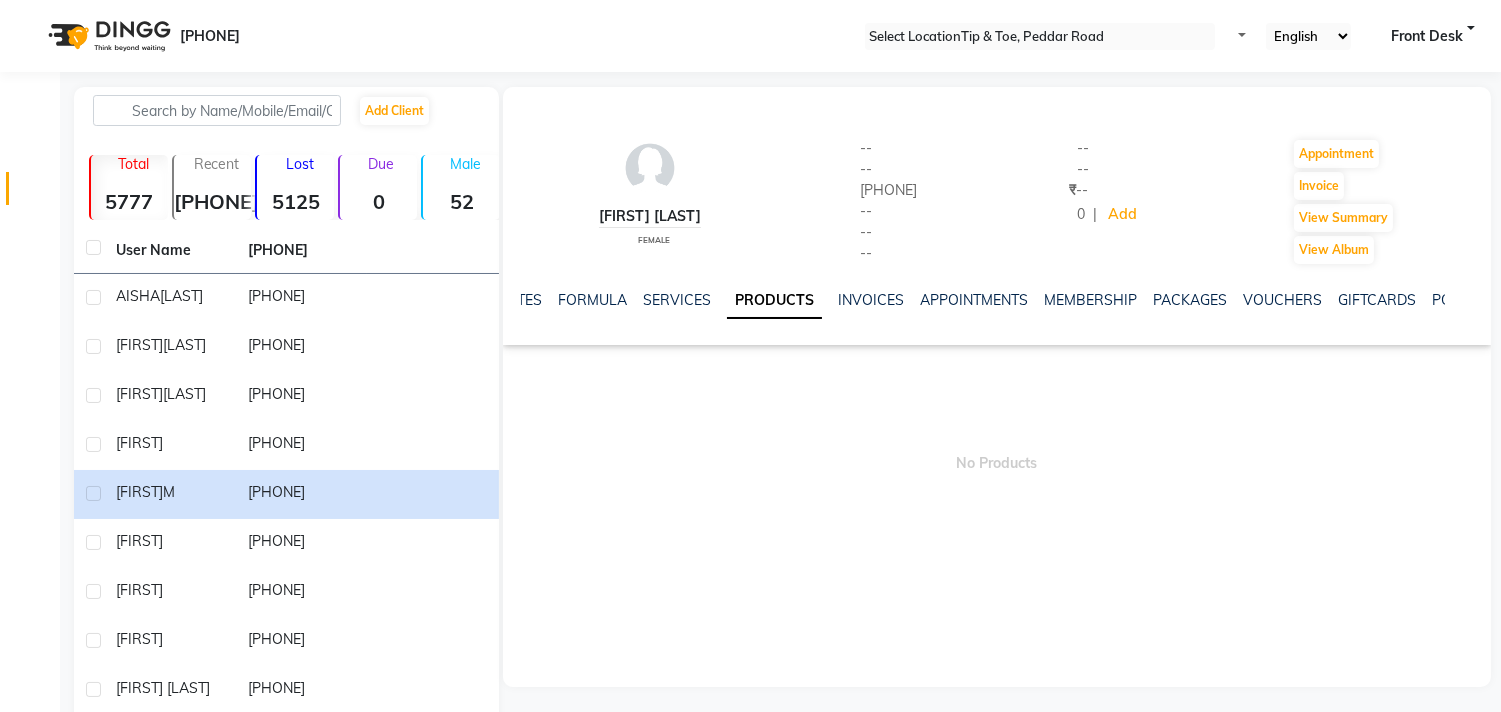 click on "PRODUCTS" at bounding box center (774, 301) 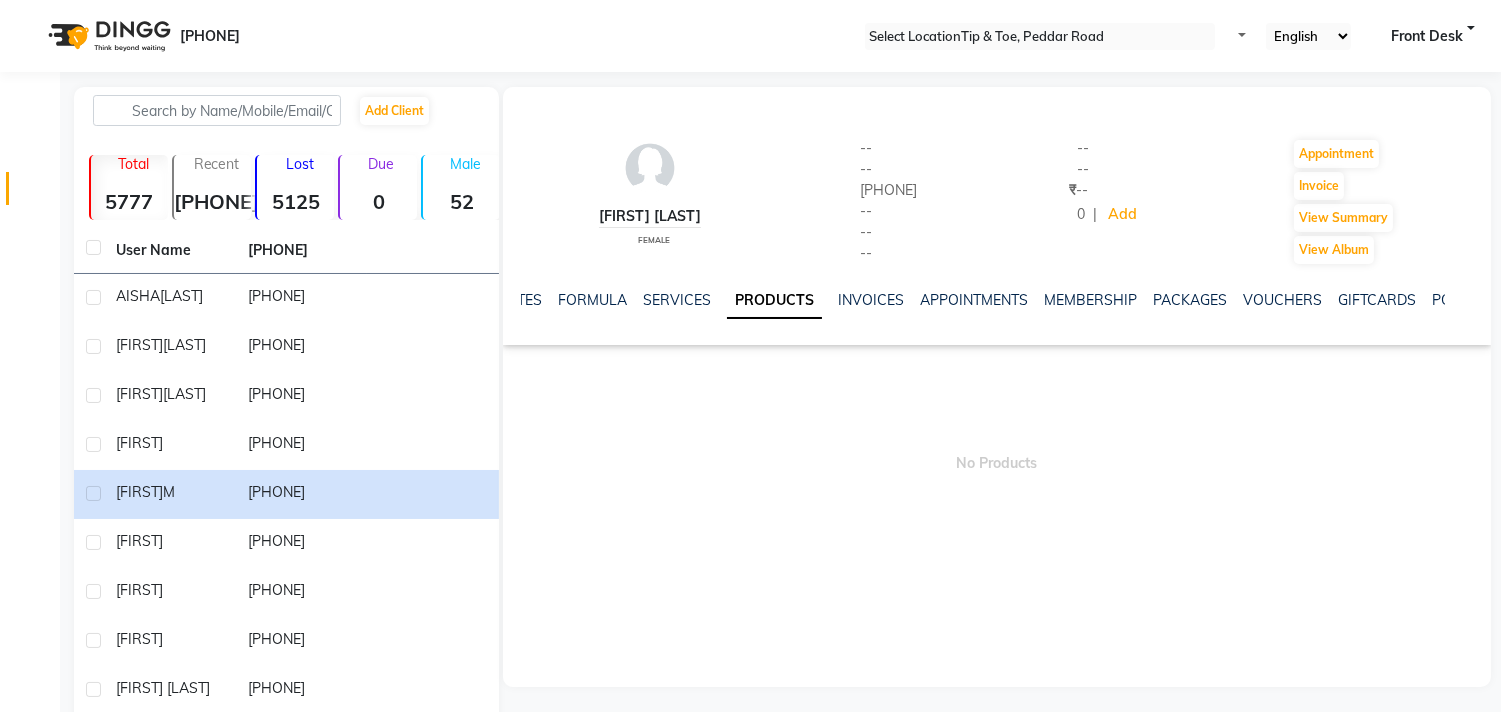 click on "NOTES FORMULA SERVICES PRODUCTS INVOICES APPOINTMENTS MEMBERSHIP PACKAGES VOUCHERS GIFTCARDS POINTS FORMS FAMILY CARDS WALLET" at bounding box center (1132, 300) 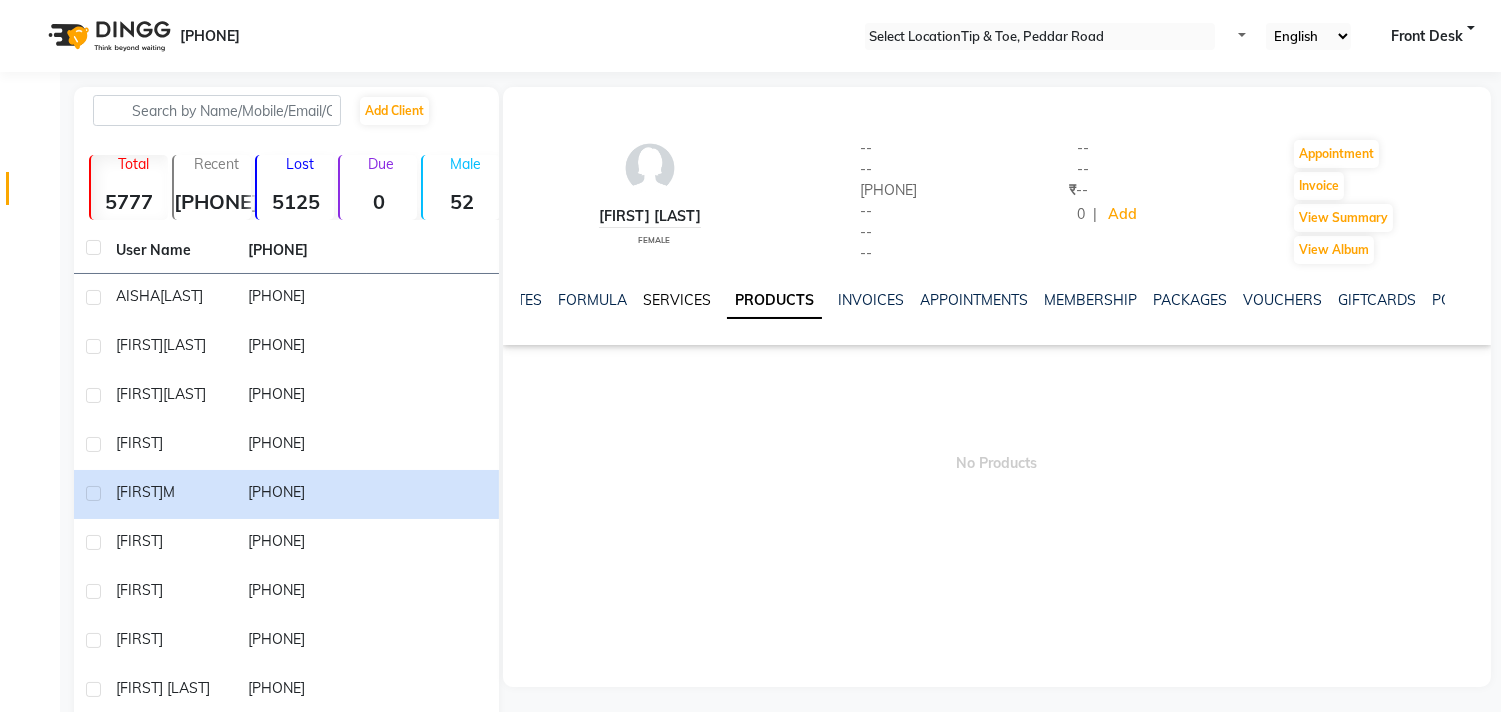 click on "SERVICES" at bounding box center (677, 300) 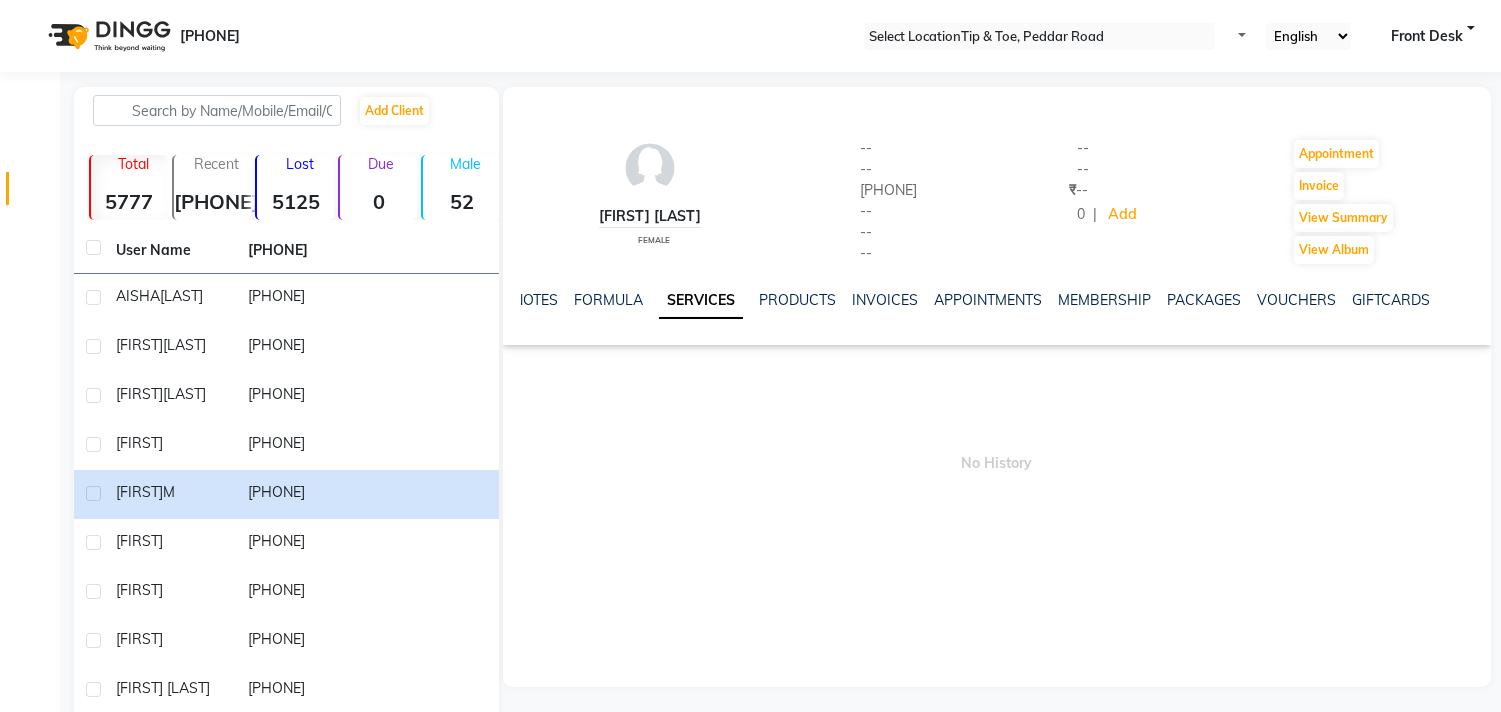 click on "NOTES FORMULA SERVICES PRODUCTS INVOICES APPOINTMENTS MEMBERSHIP PACKAGES VOUCHERS GIFTCARDS POINTS FORMS FAMILY CARDS WALLET" at bounding box center [997, 300] 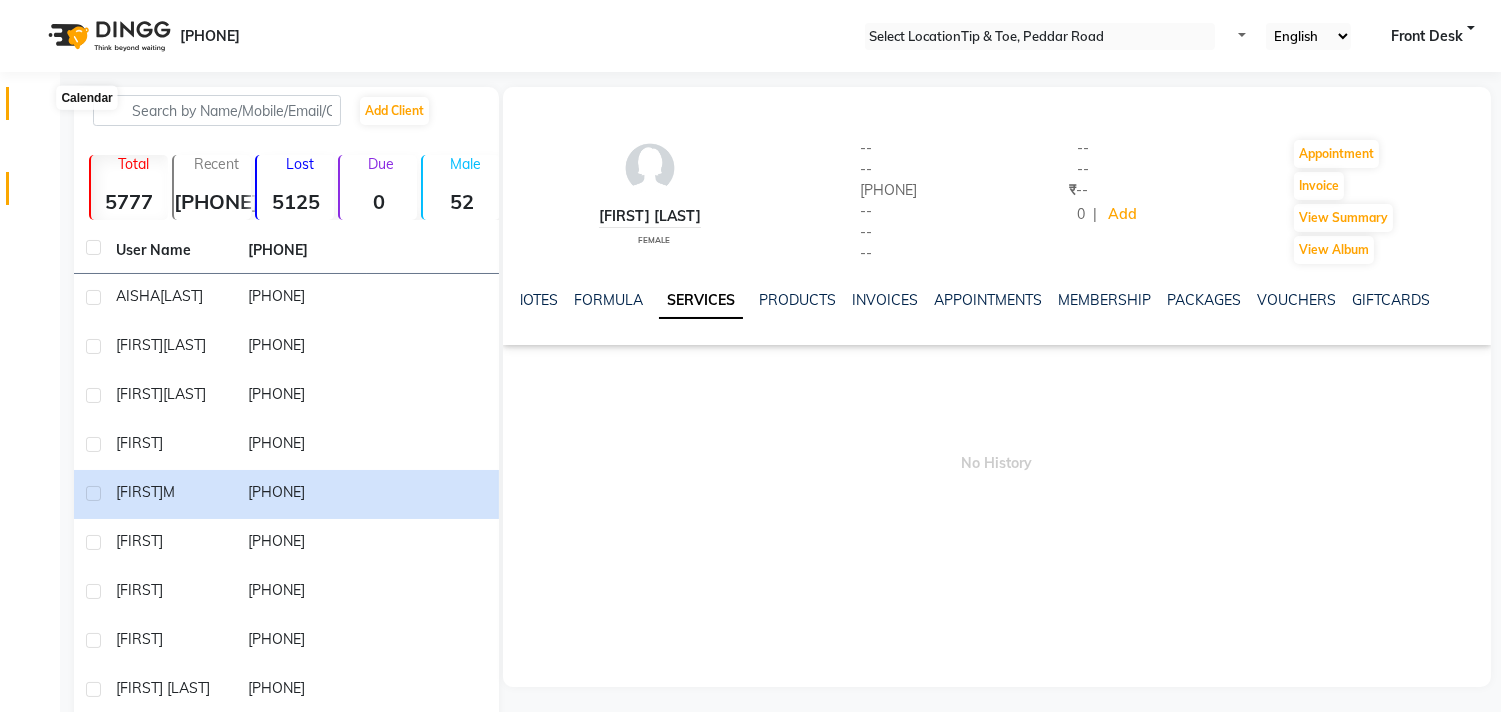 click at bounding box center (37, 108) 